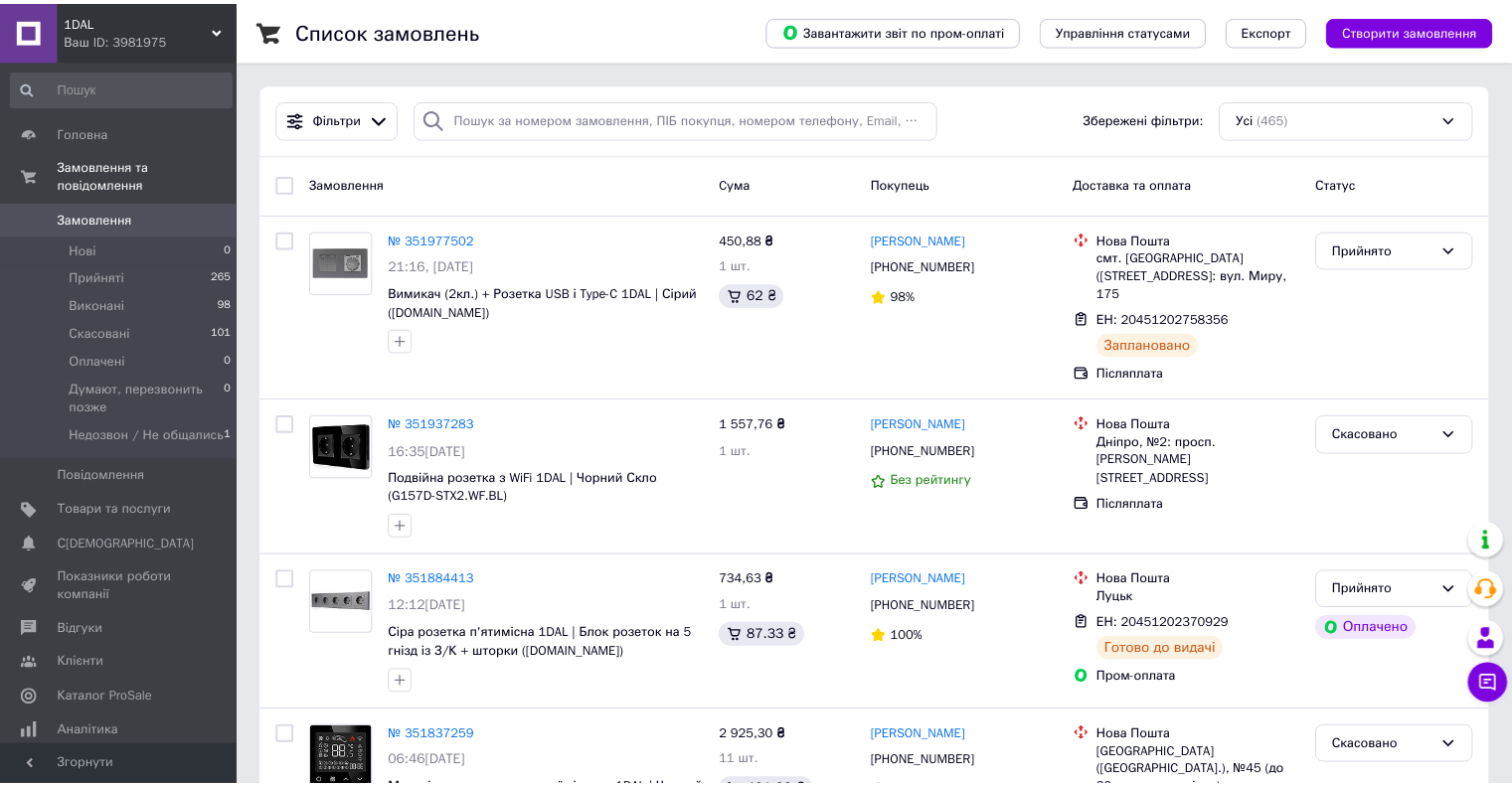 scroll, scrollTop: 0, scrollLeft: 0, axis: both 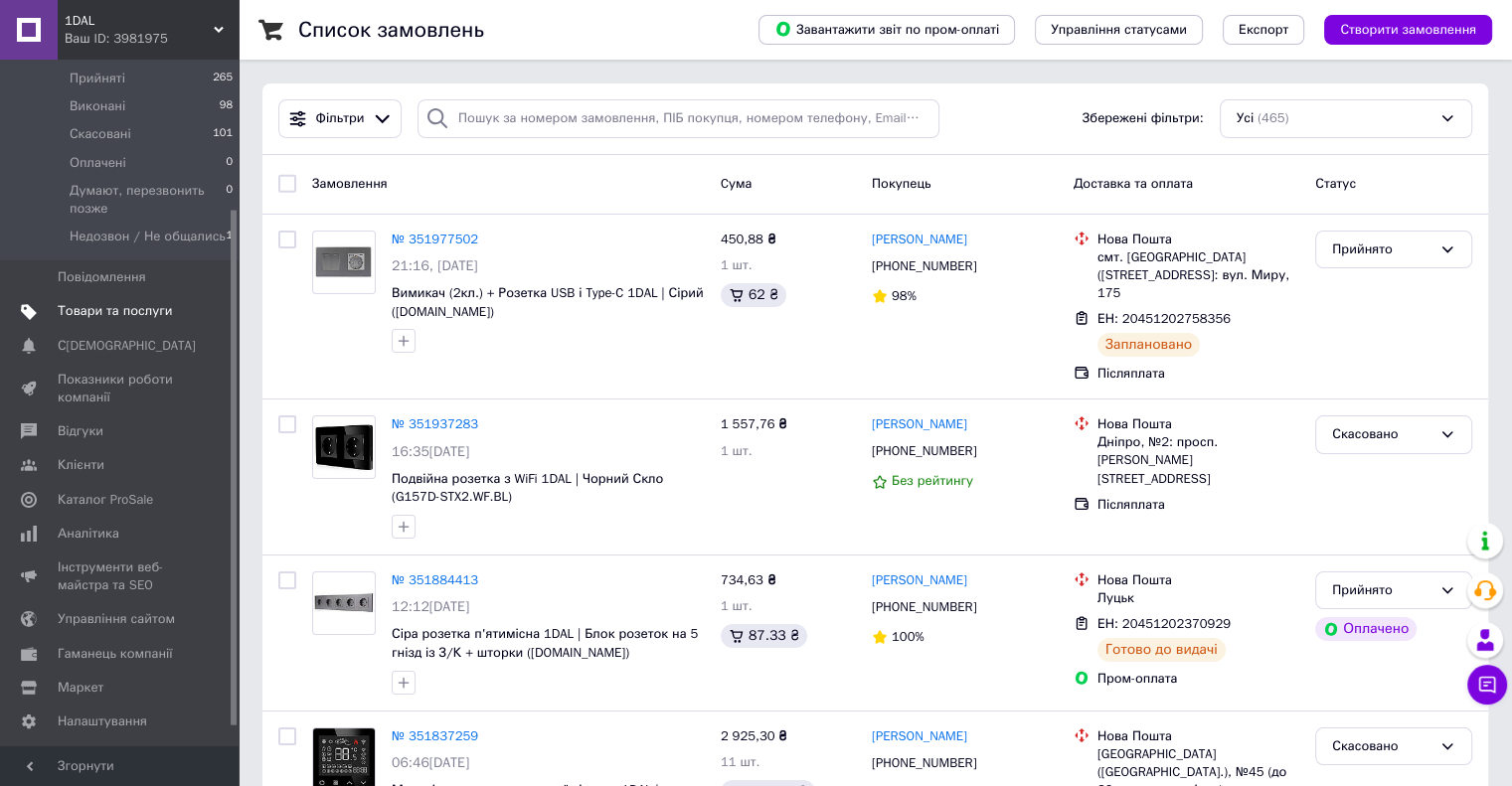 click on "Товари та послуги" at bounding box center [114, 311] 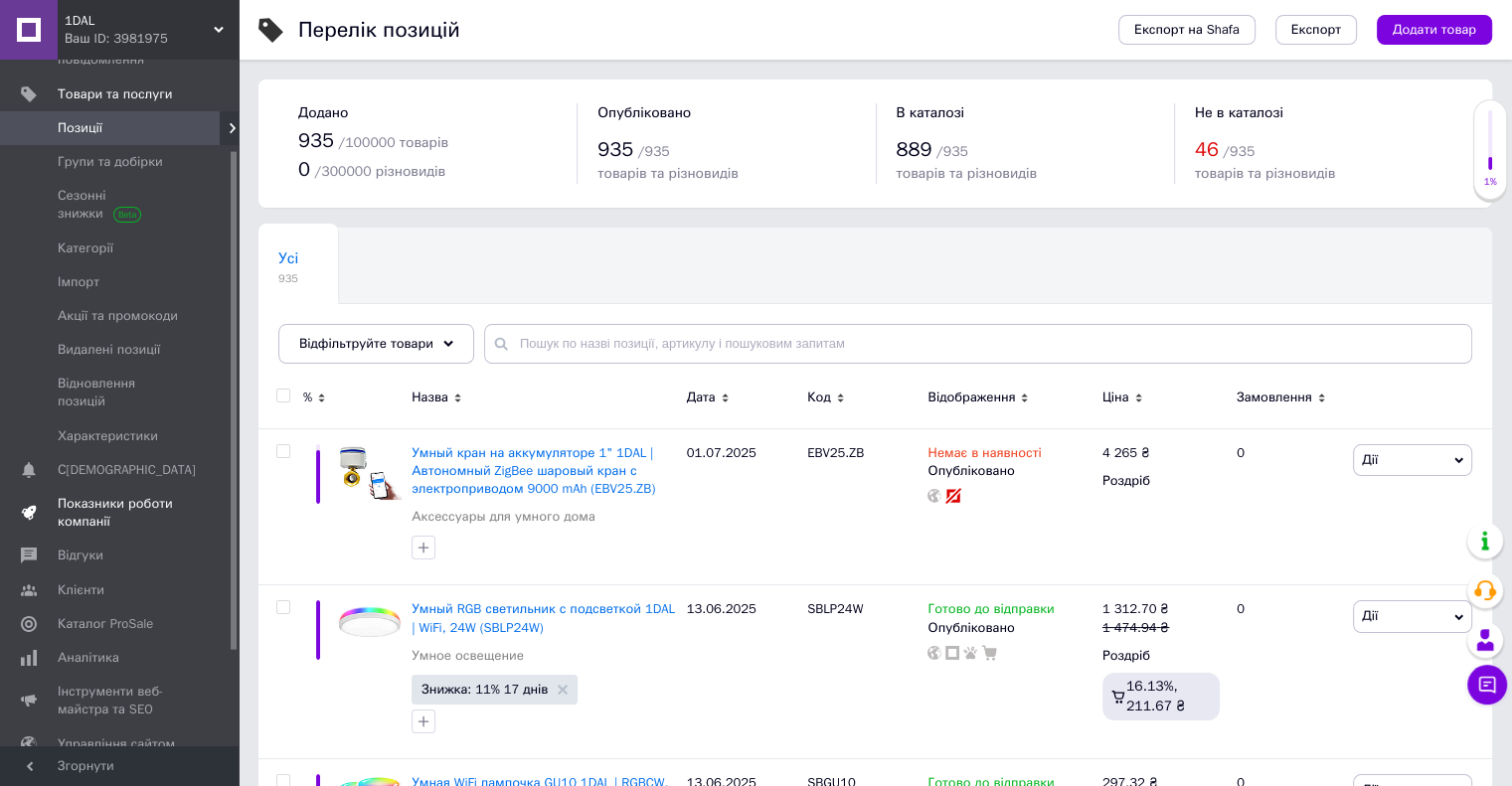 scroll, scrollTop: 0, scrollLeft: 0, axis: both 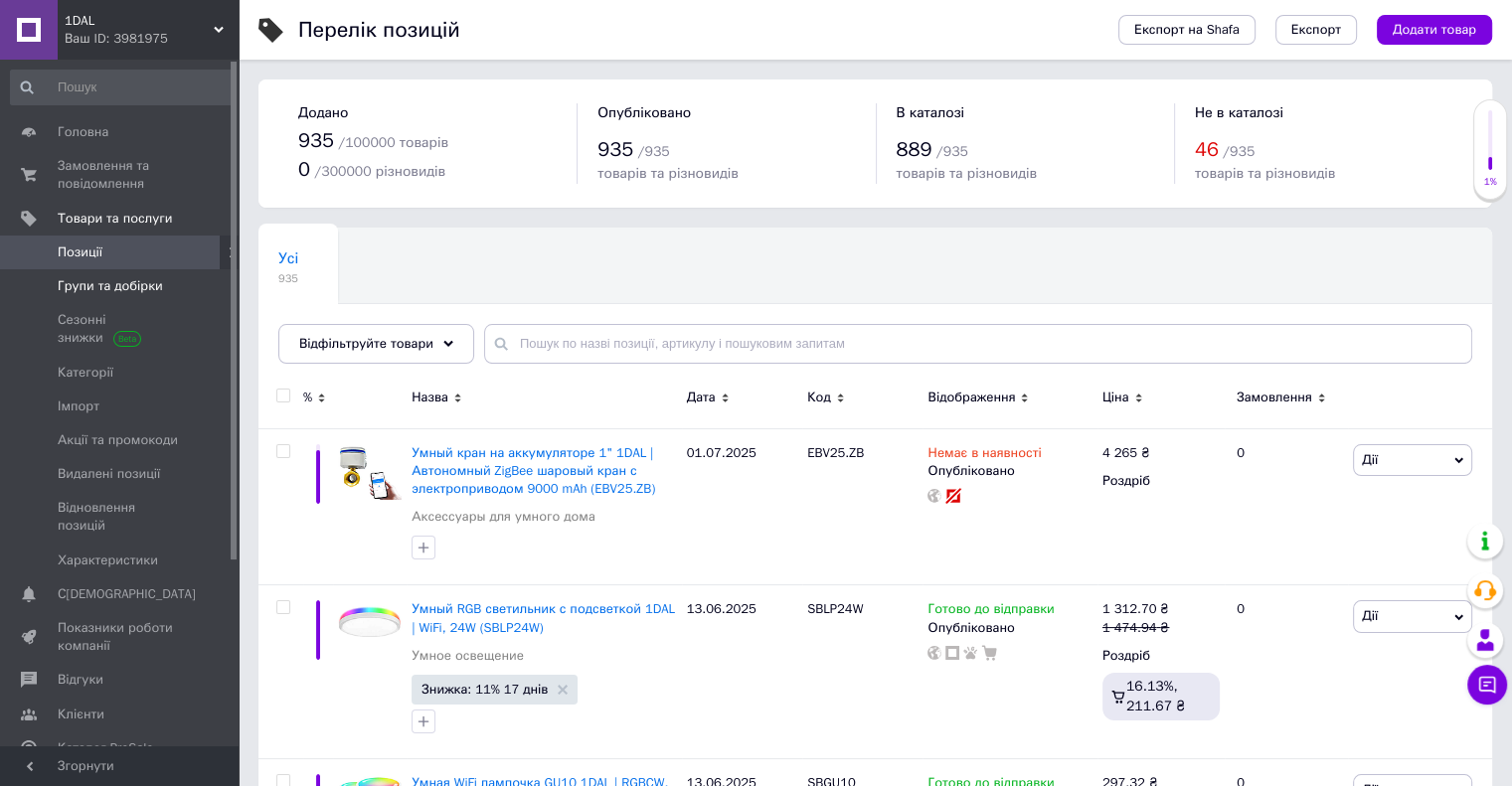 click on "Групи та добірки" at bounding box center [110, 286] 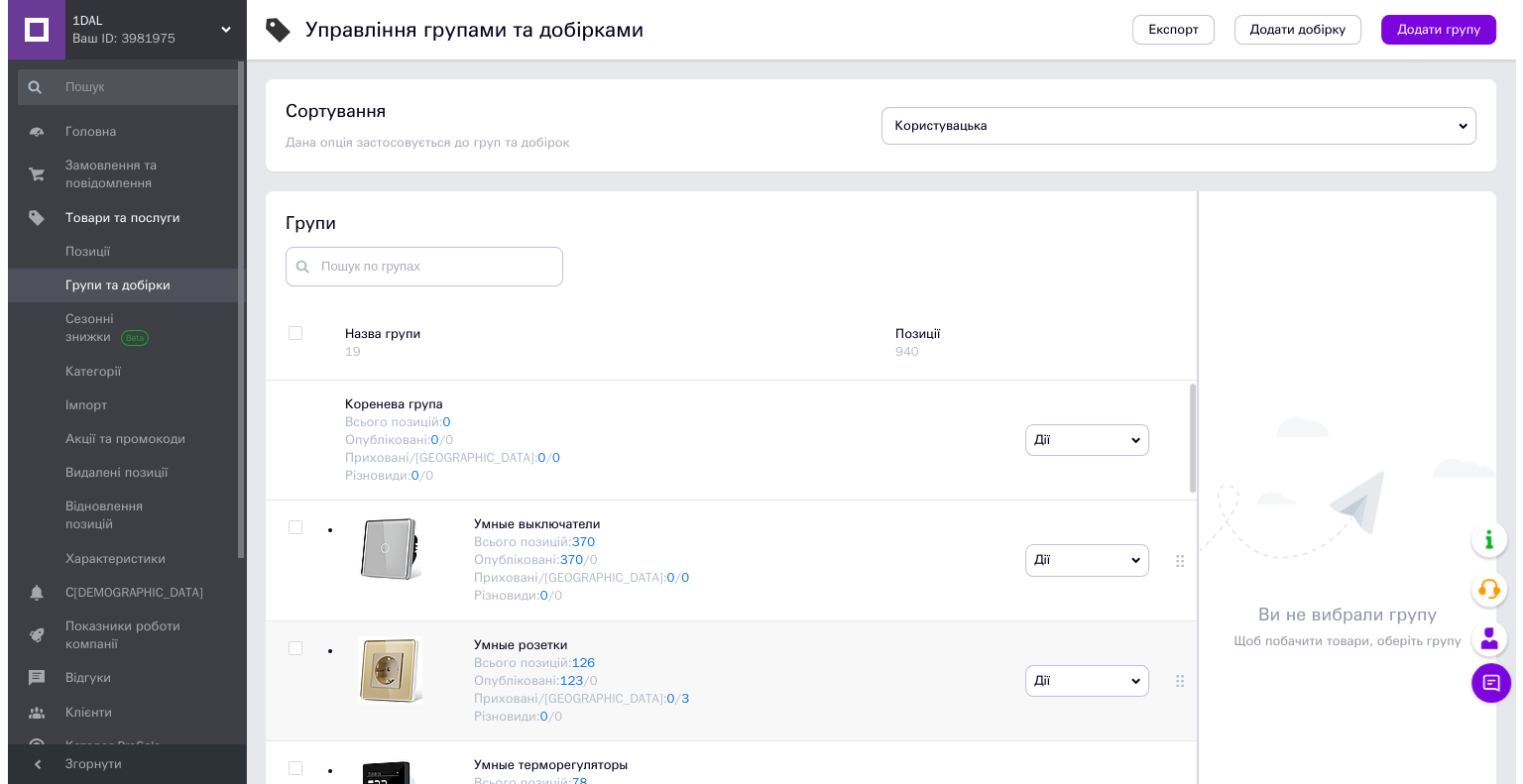 scroll, scrollTop: 99, scrollLeft: 0, axis: vertical 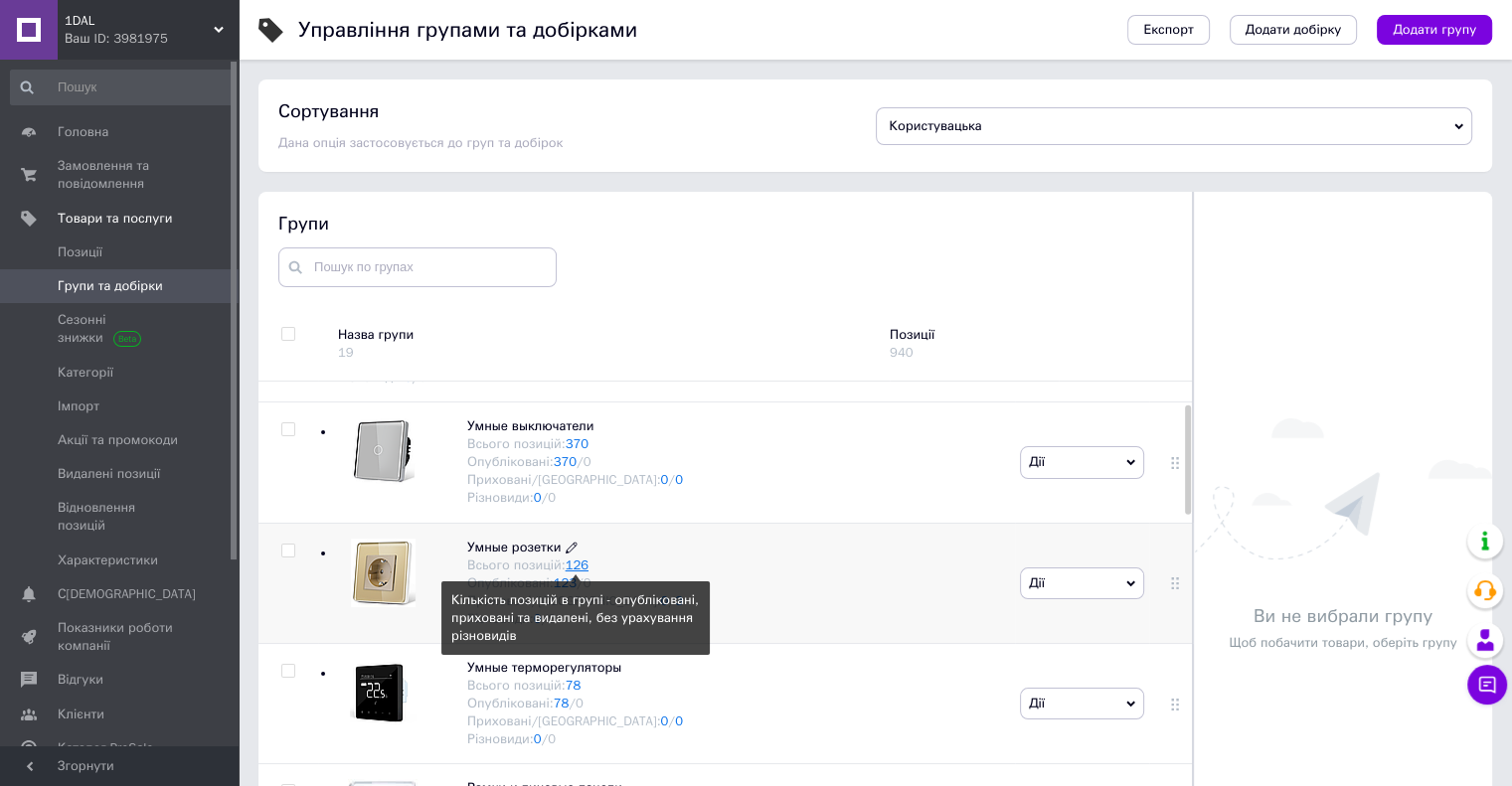 click on "126" at bounding box center (577, 564) 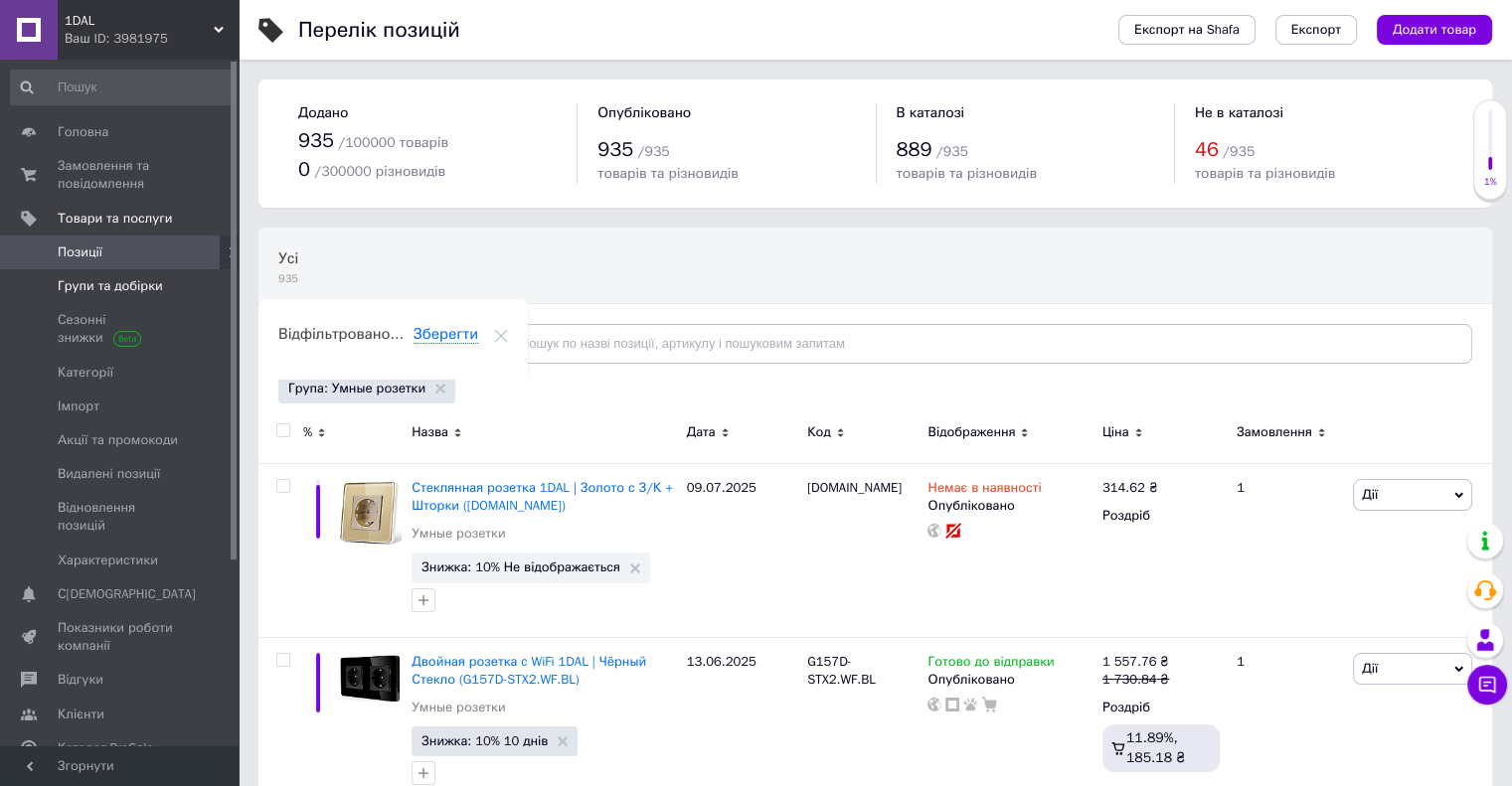 click on "Групи та добірки" at bounding box center [110, 286] 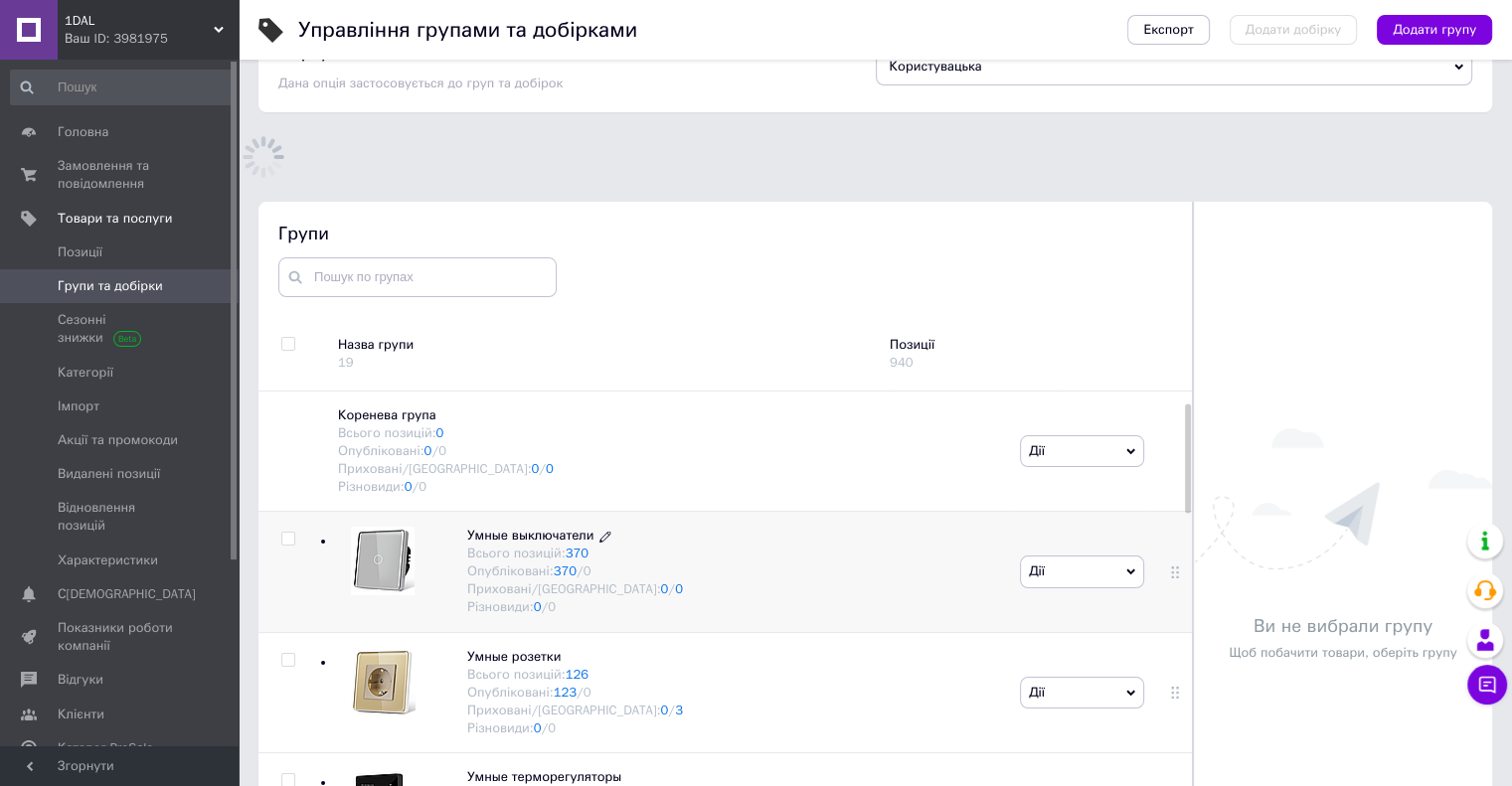 scroll, scrollTop: 175, scrollLeft: 0, axis: vertical 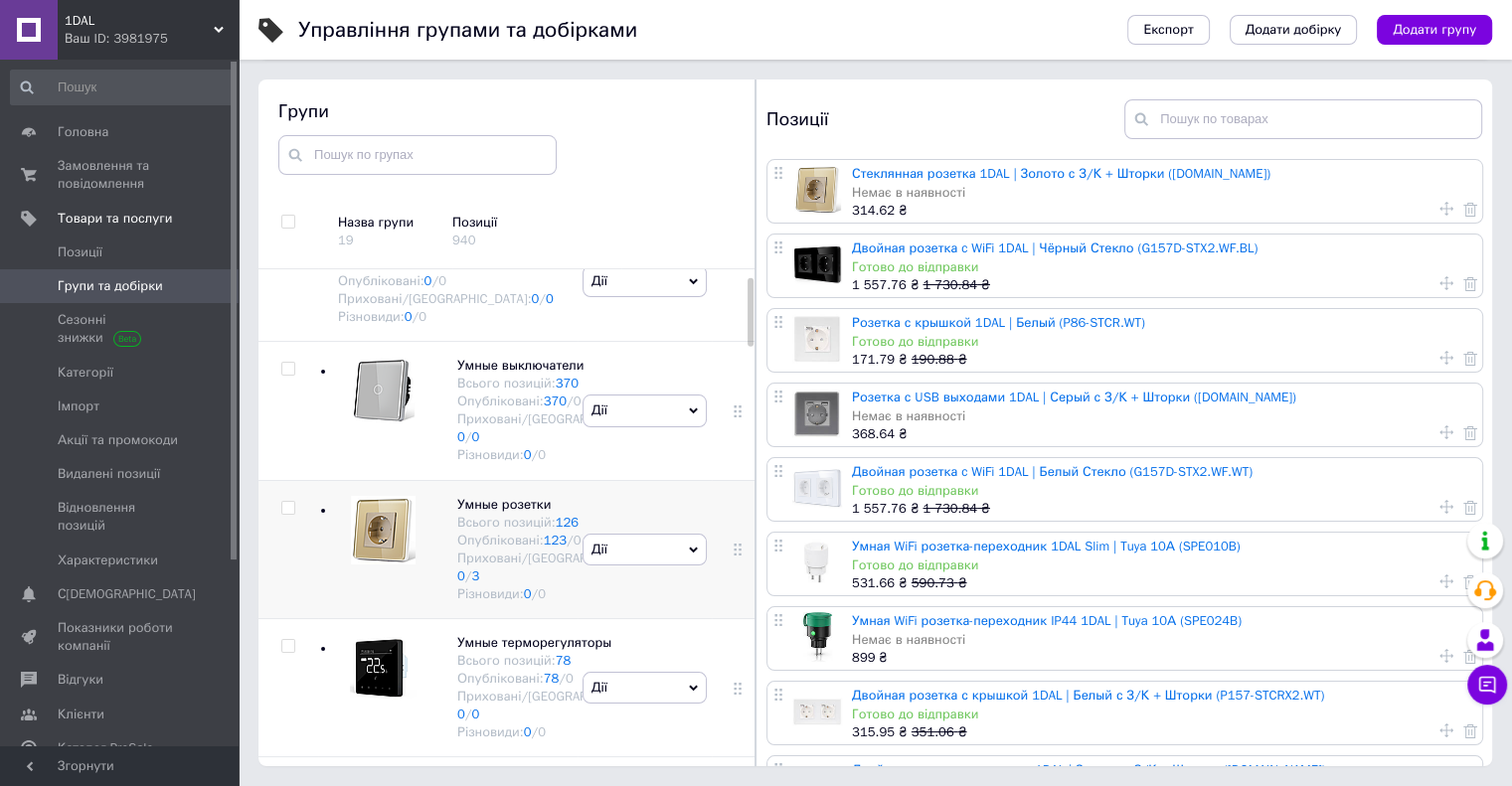 click at bounding box center (288, 549) 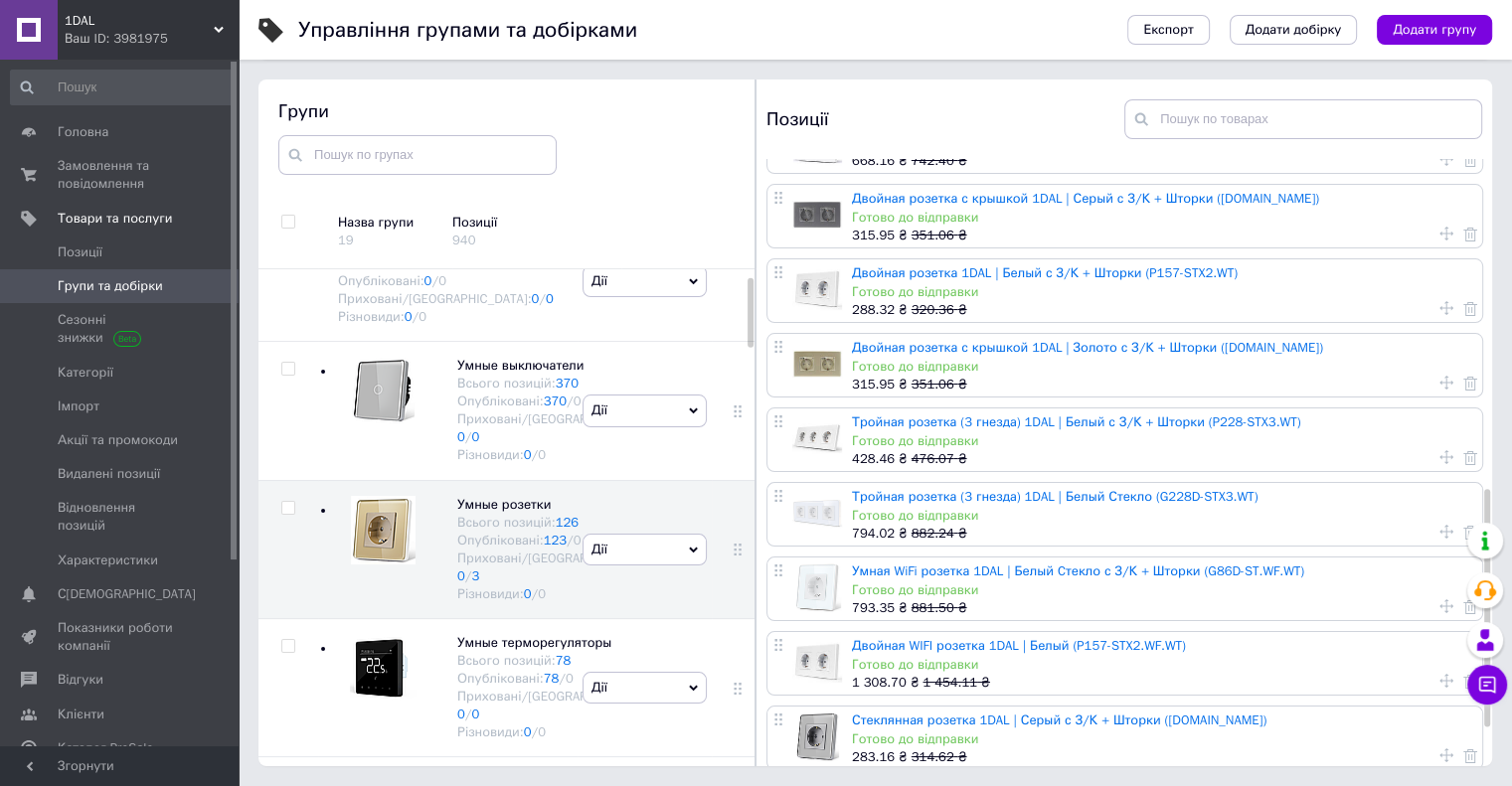 scroll, scrollTop: 944, scrollLeft: 0, axis: vertical 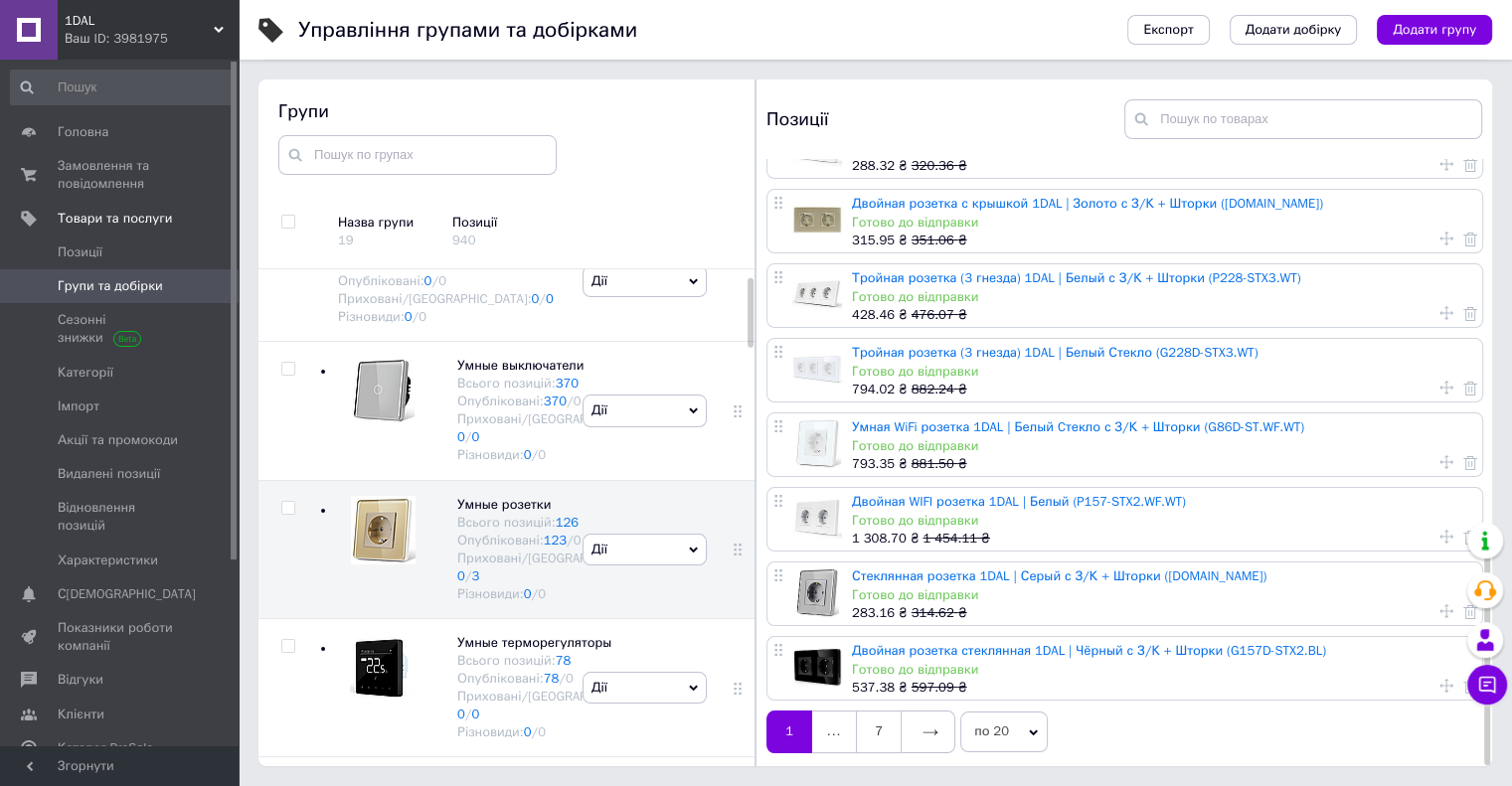 click 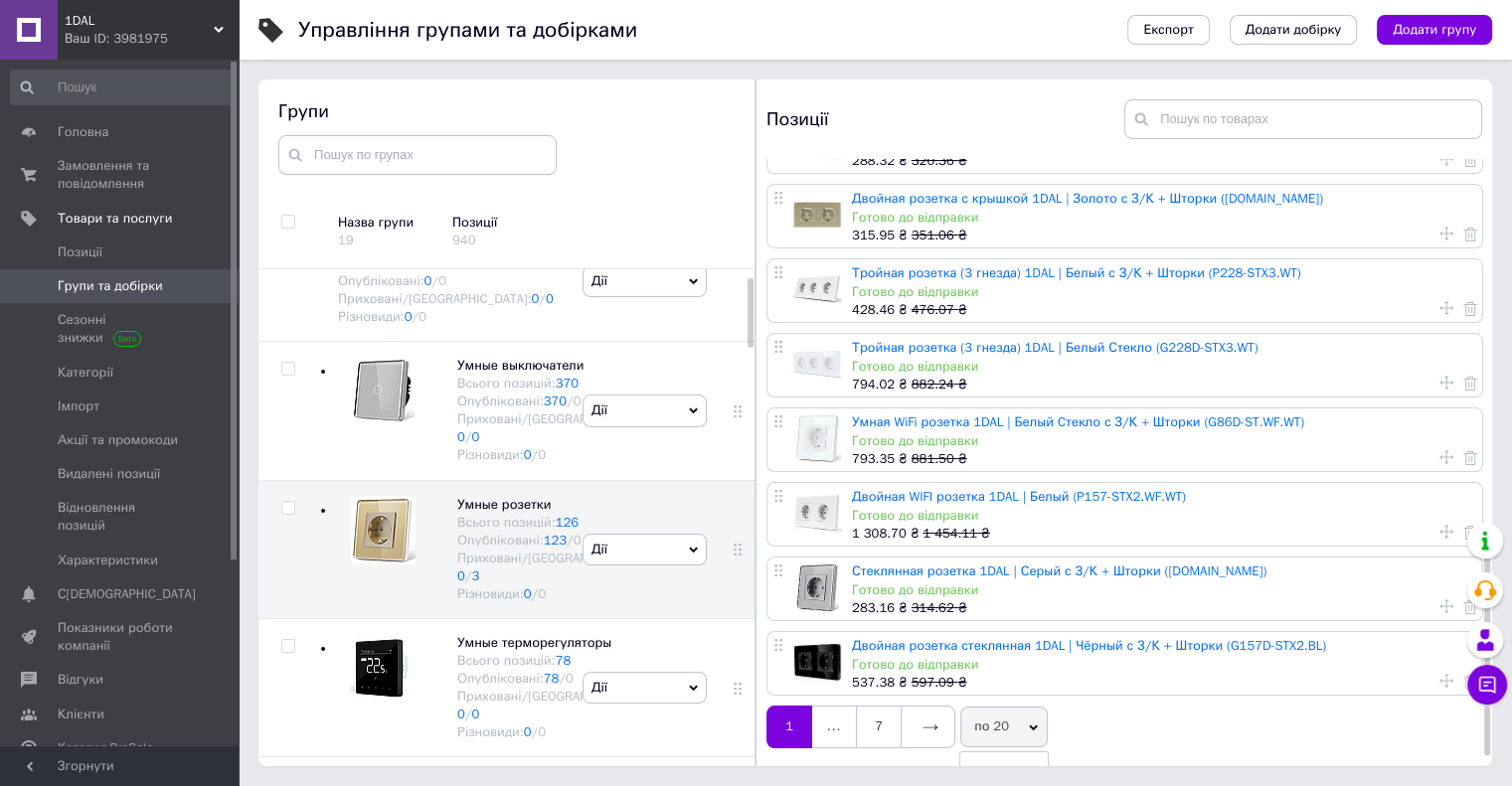 scroll, scrollTop: 1022, scrollLeft: 0, axis: vertical 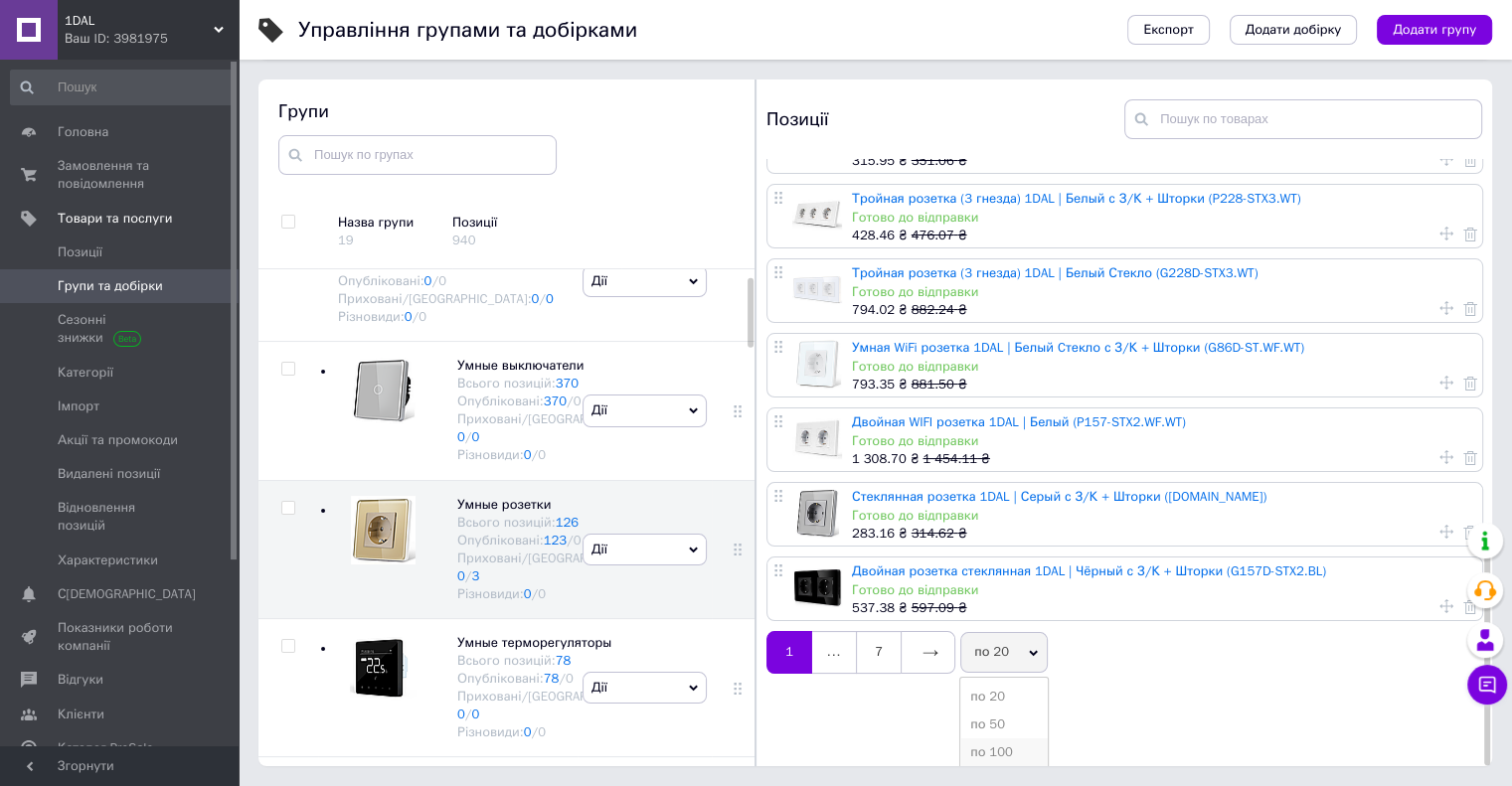 click on "по 100" at bounding box center [1004, 752] 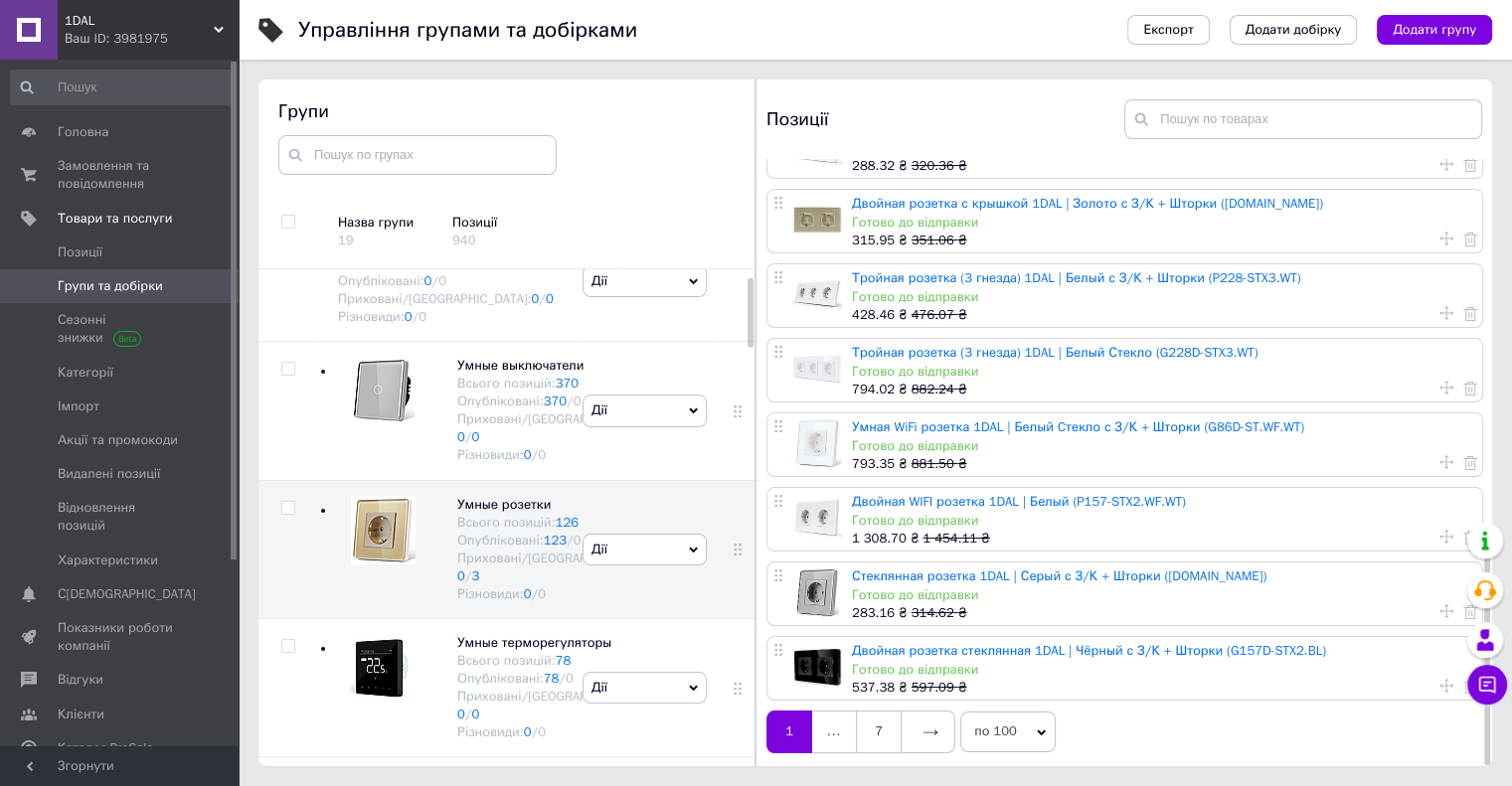 scroll, scrollTop: 0, scrollLeft: 0, axis: both 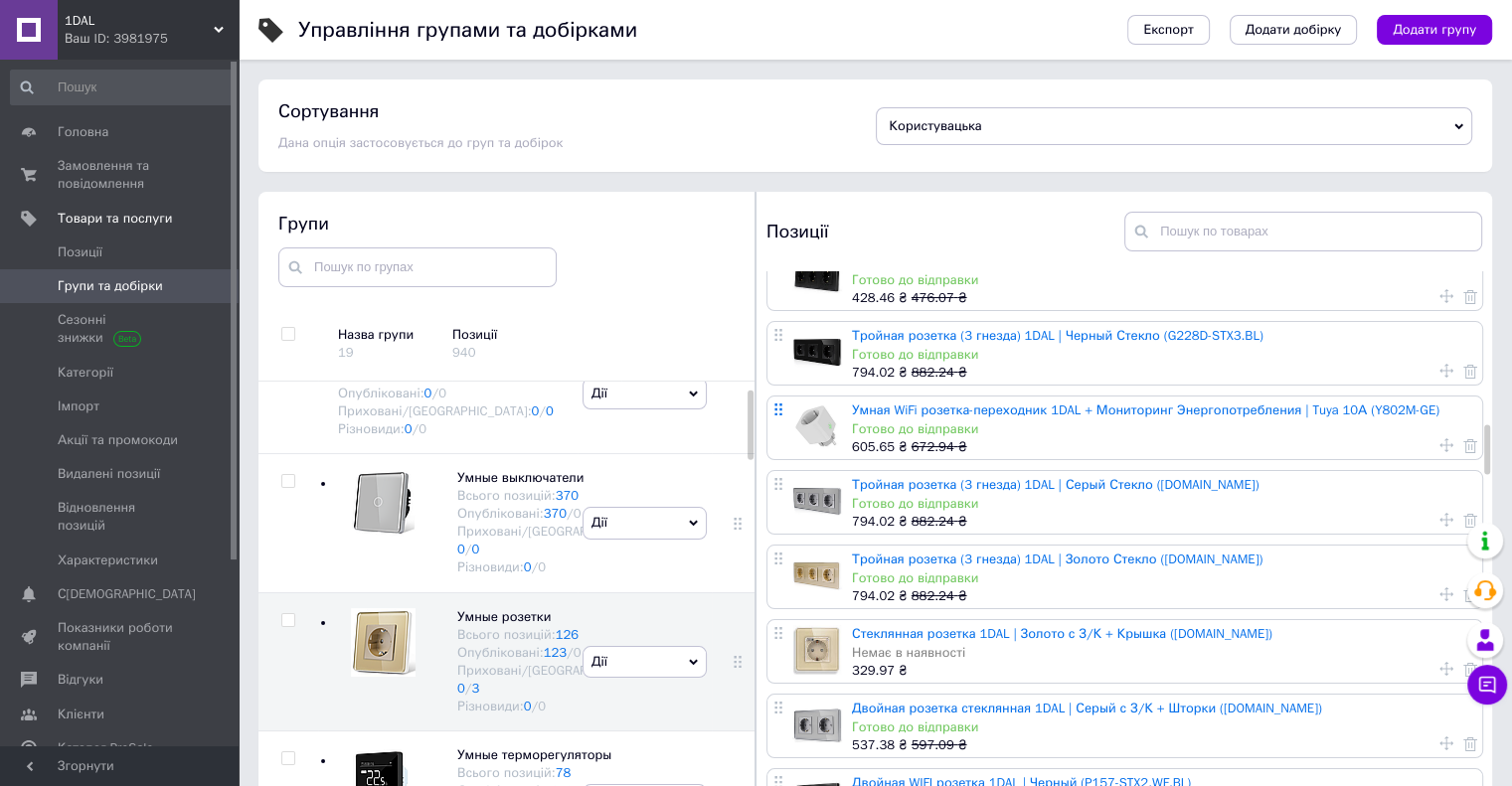click 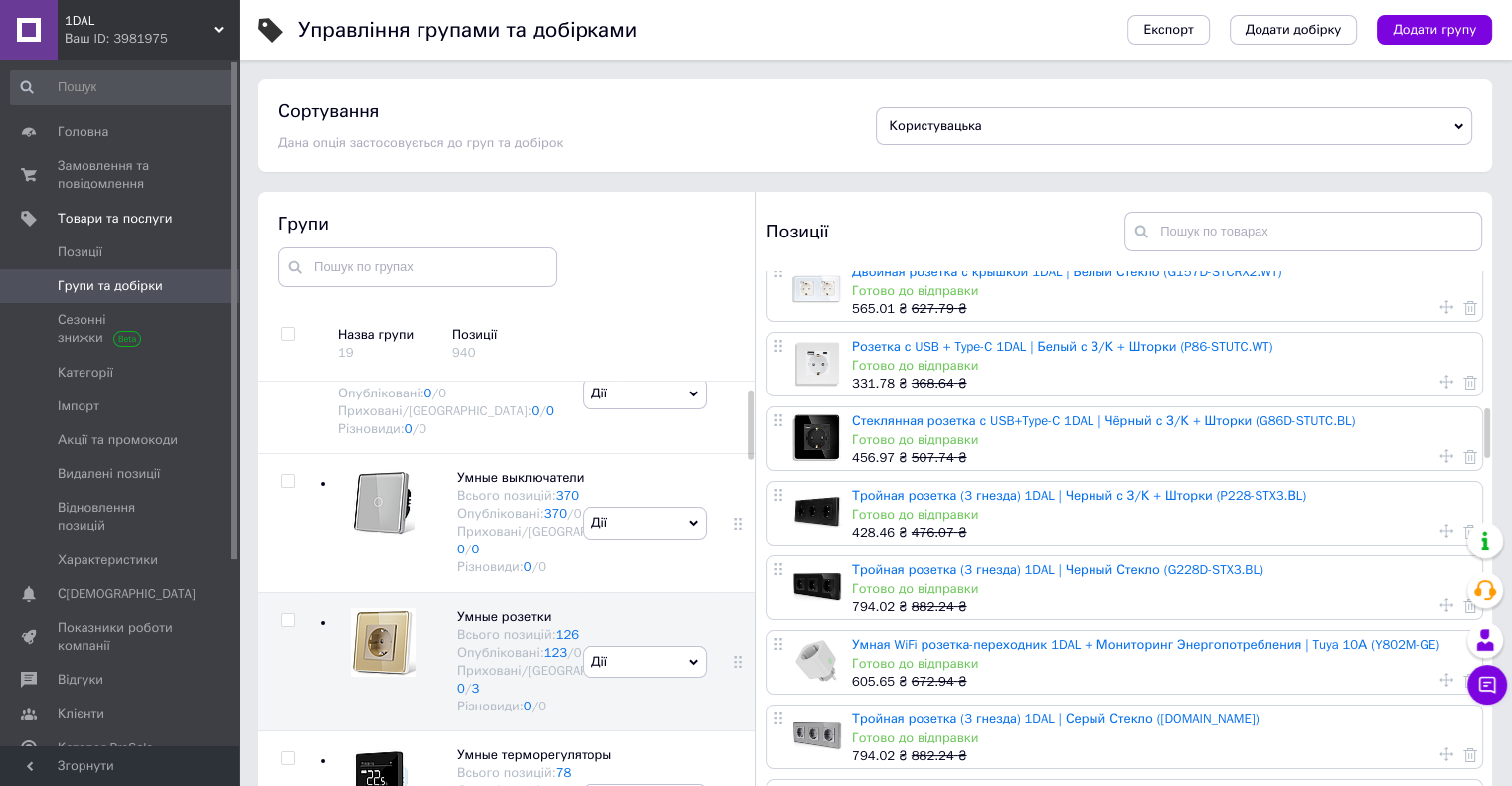 scroll, scrollTop: 1590, scrollLeft: 0, axis: vertical 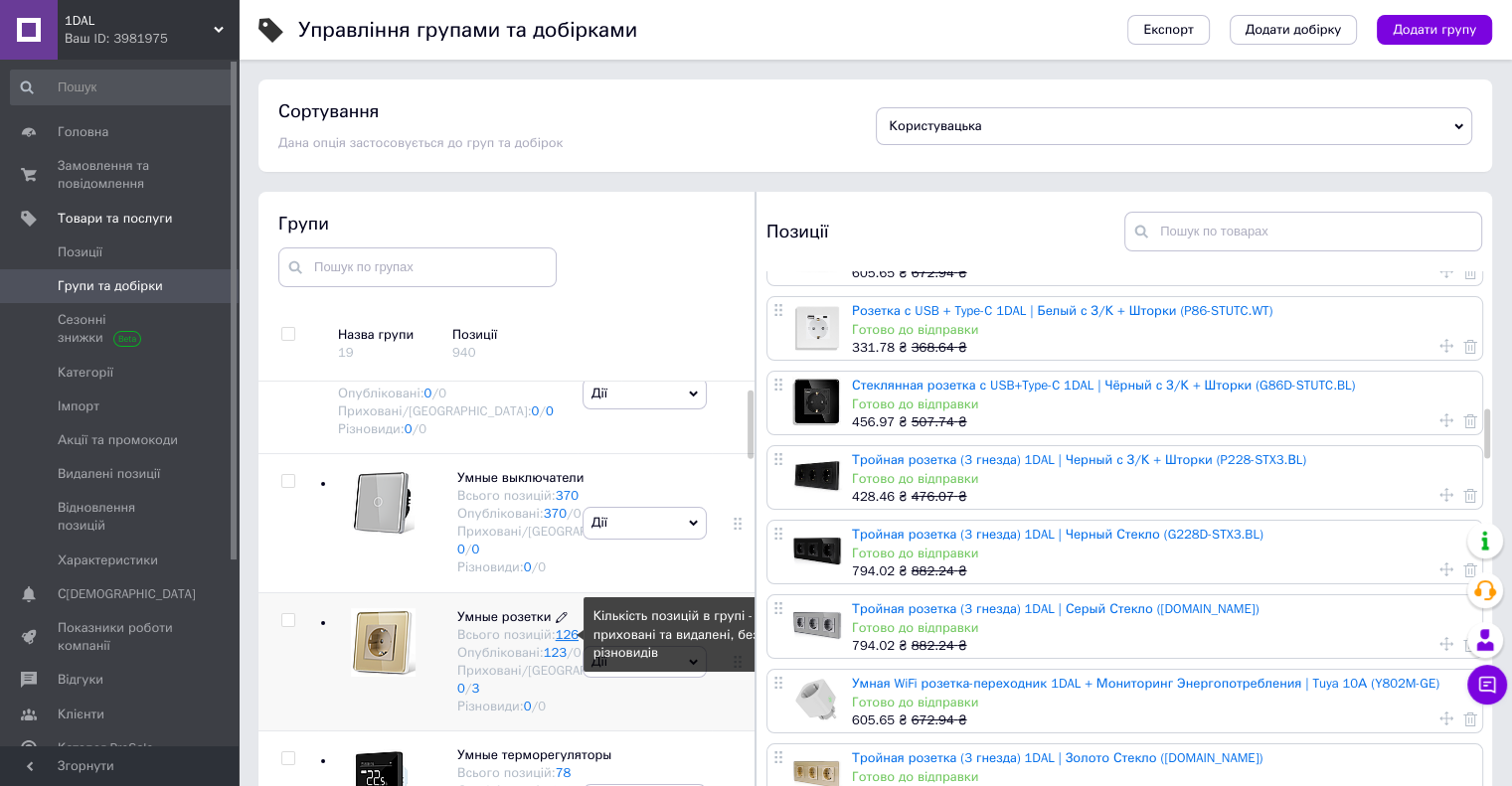 click on "126" at bounding box center (567, 634) 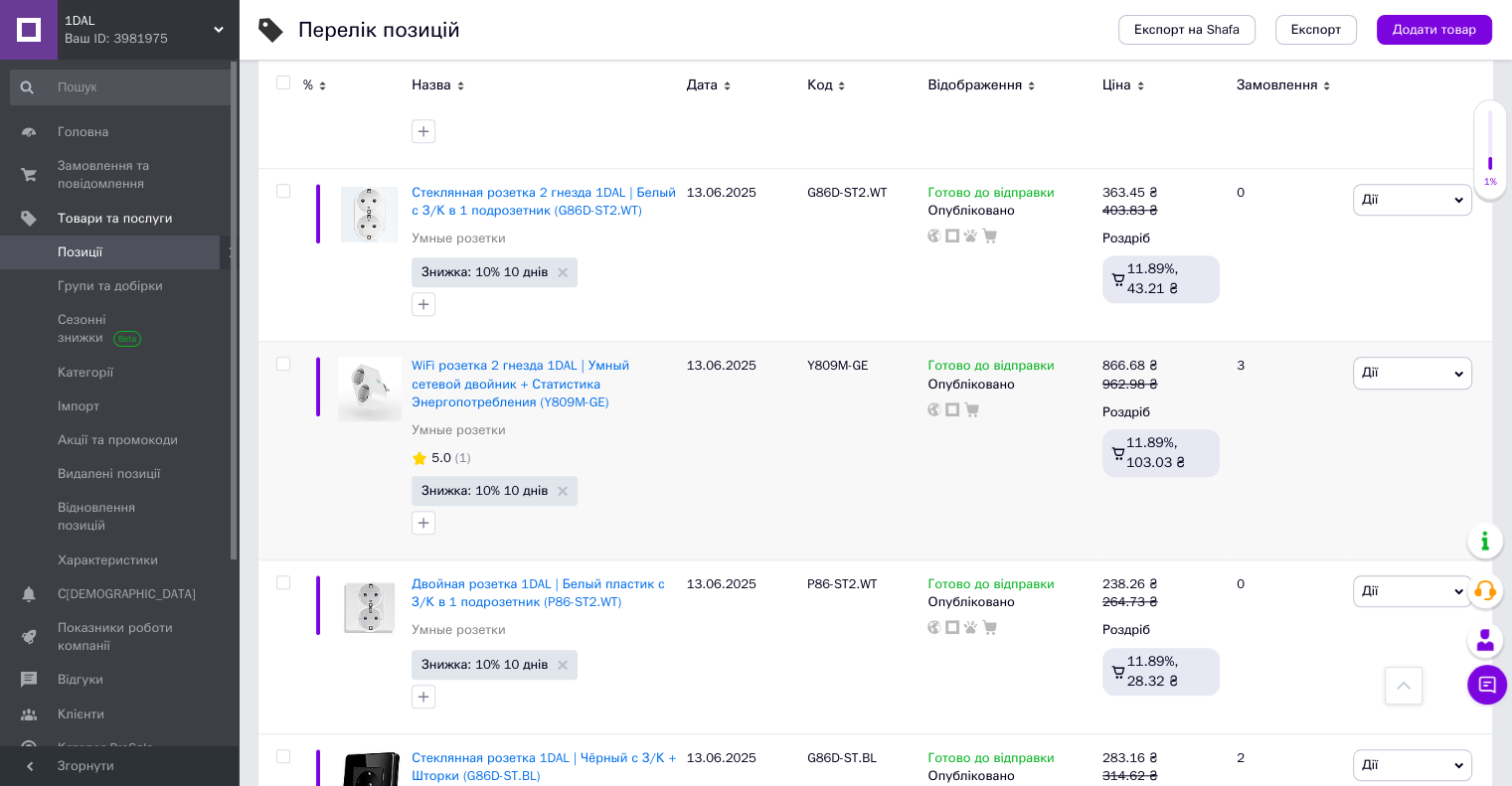scroll, scrollTop: 9042, scrollLeft: 0, axis: vertical 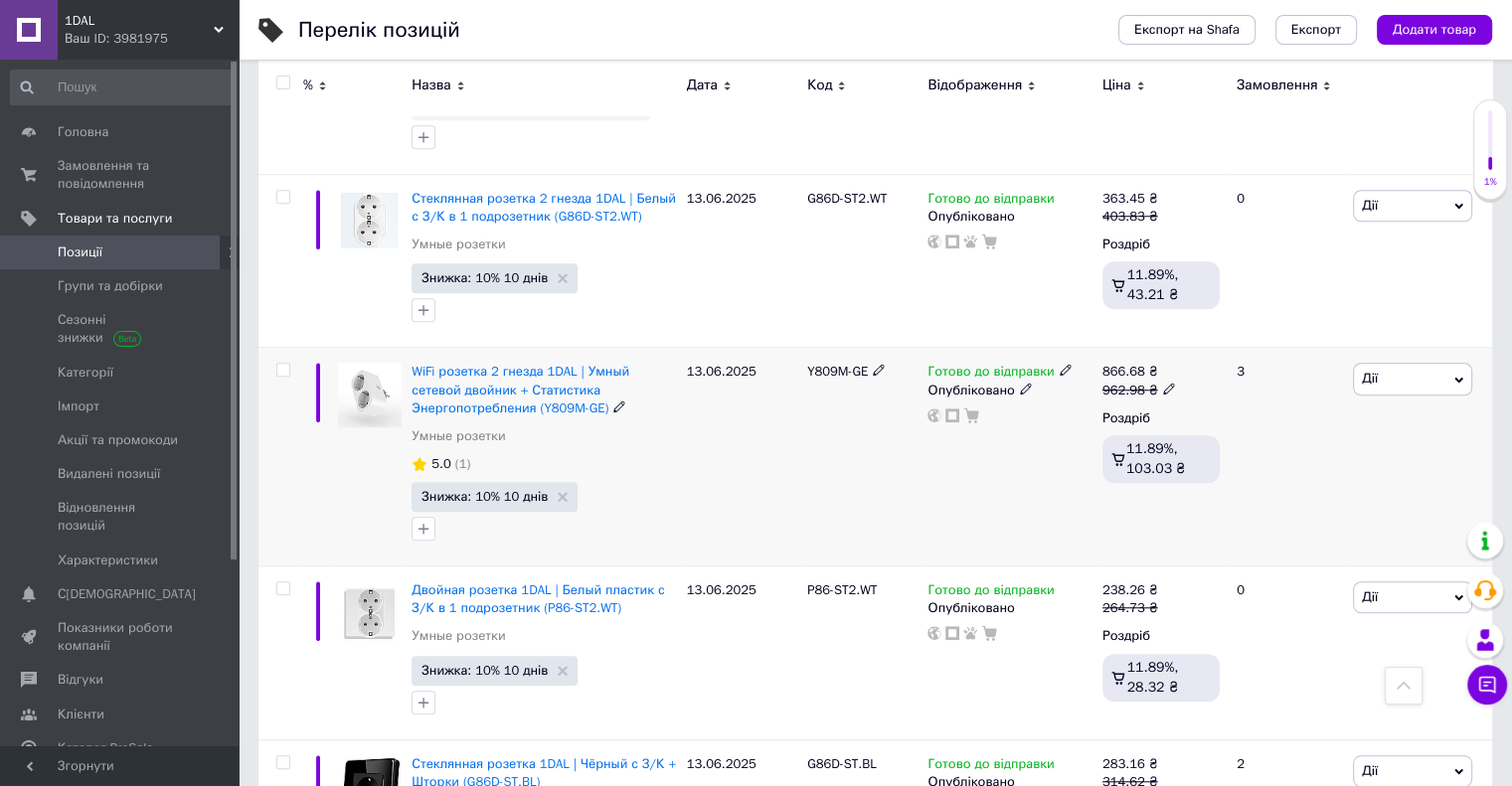 click at bounding box center (282, 370) 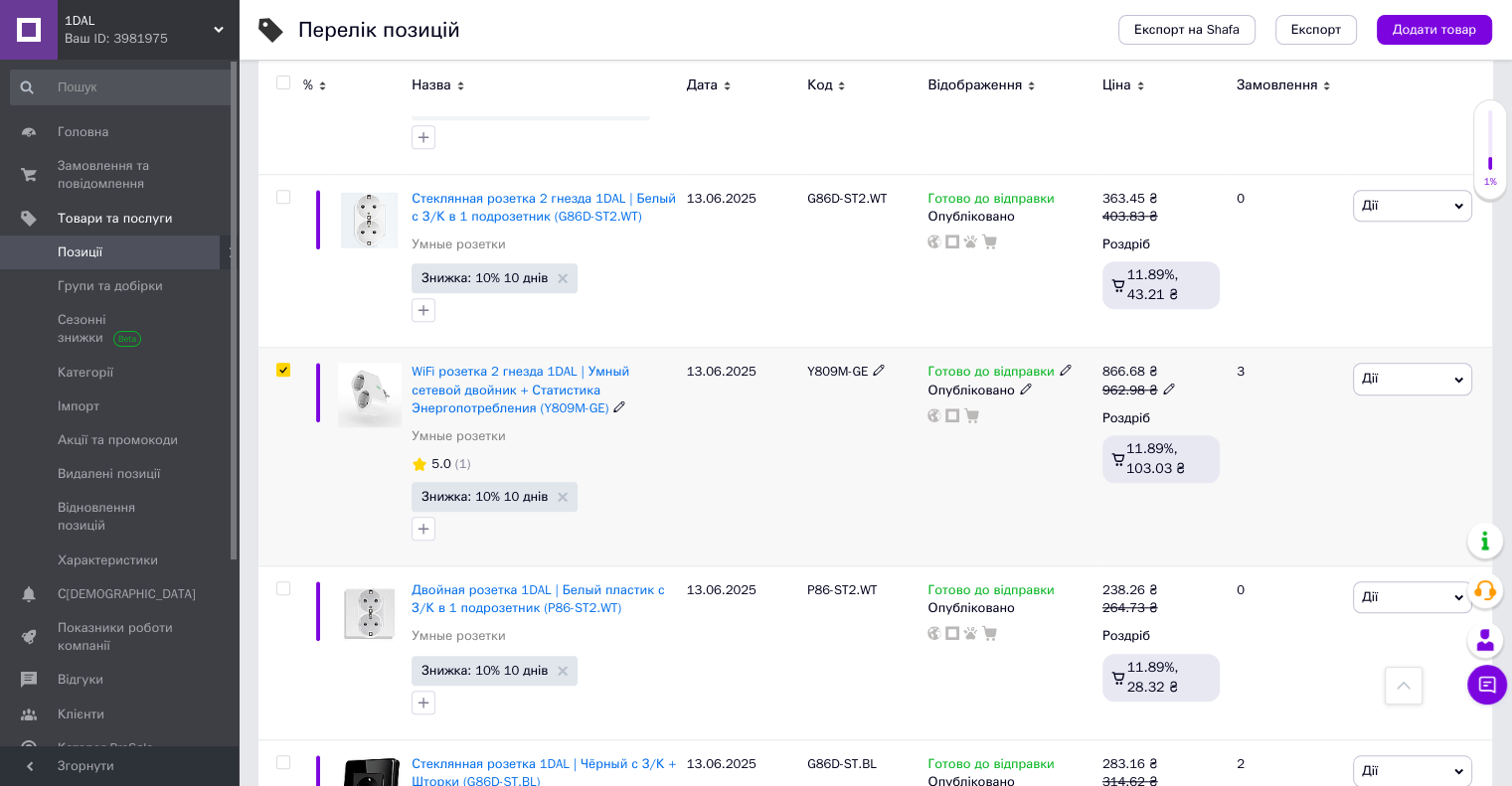 checkbox on "true" 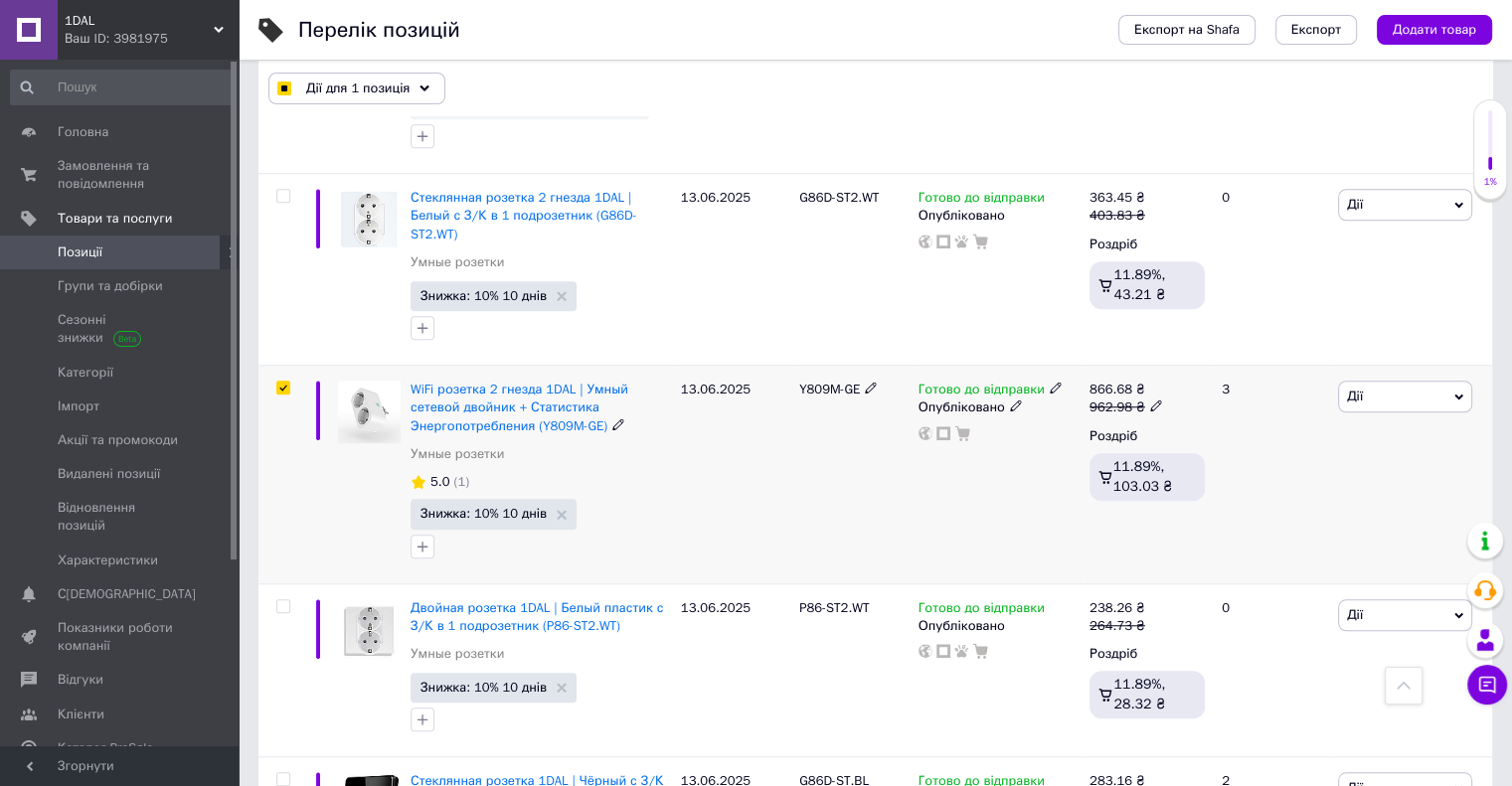 scroll, scrollTop: 9041, scrollLeft: 0, axis: vertical 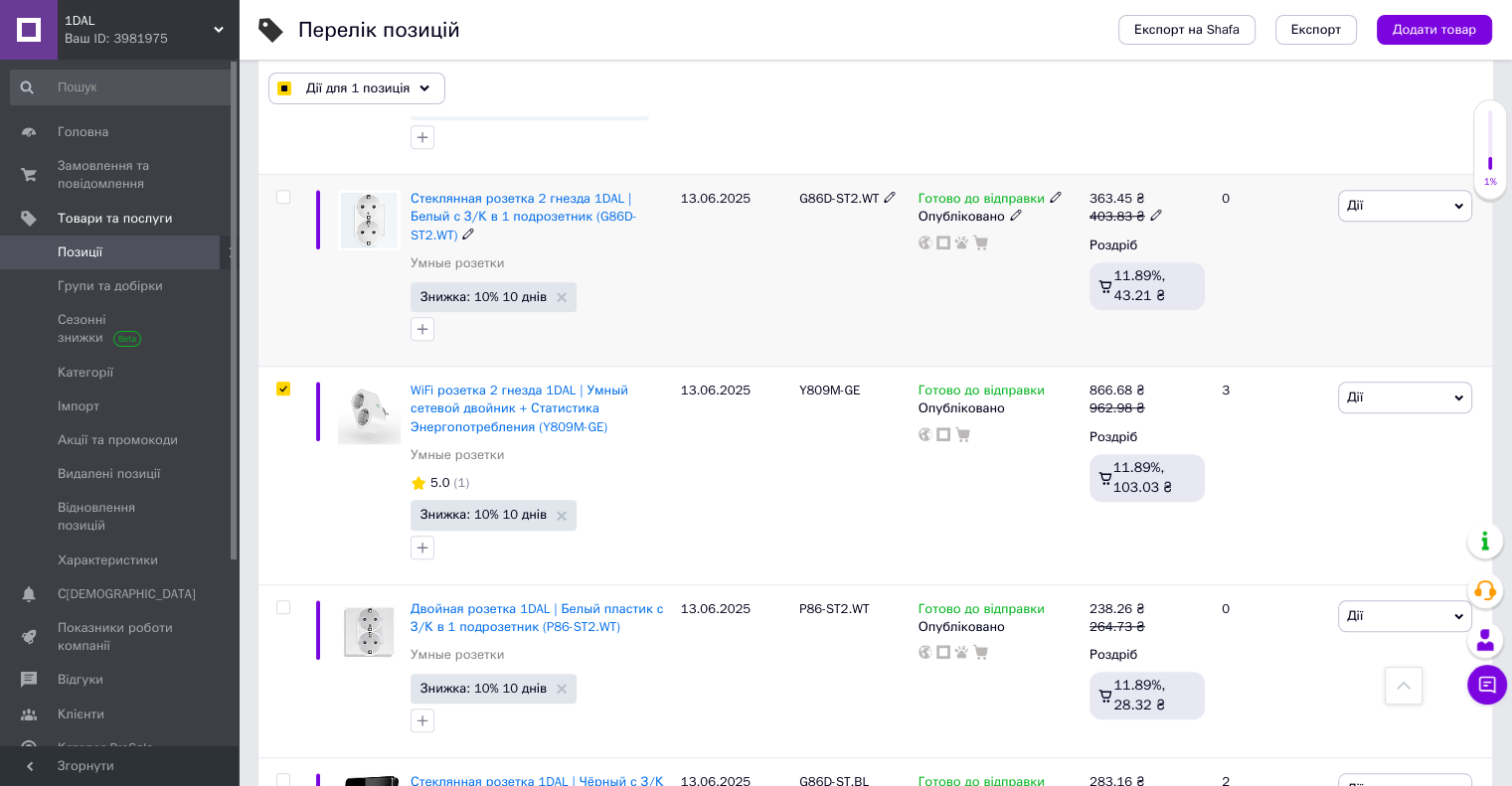 click at bounding box center (282, 197) 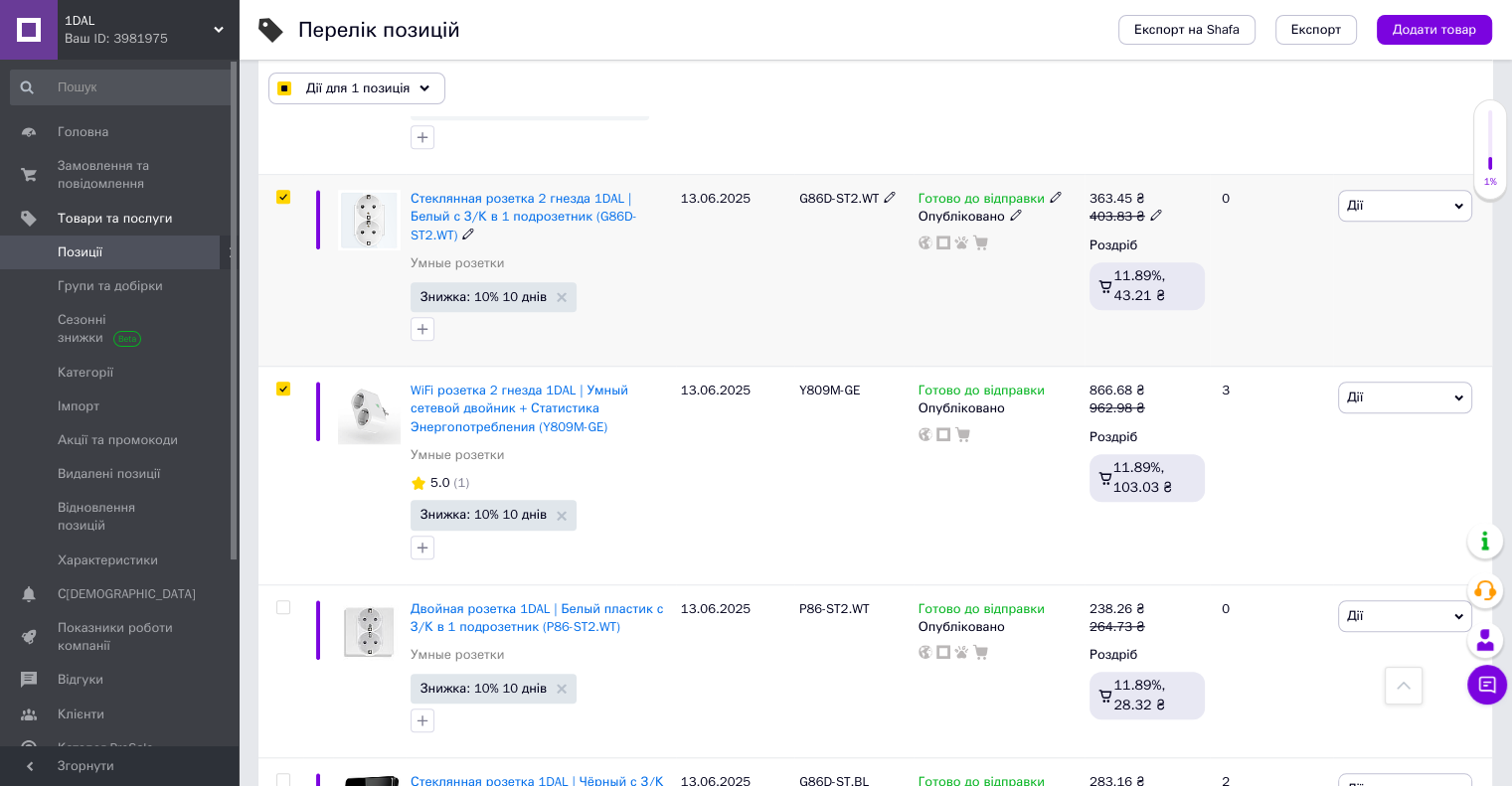 checkbox on "true" 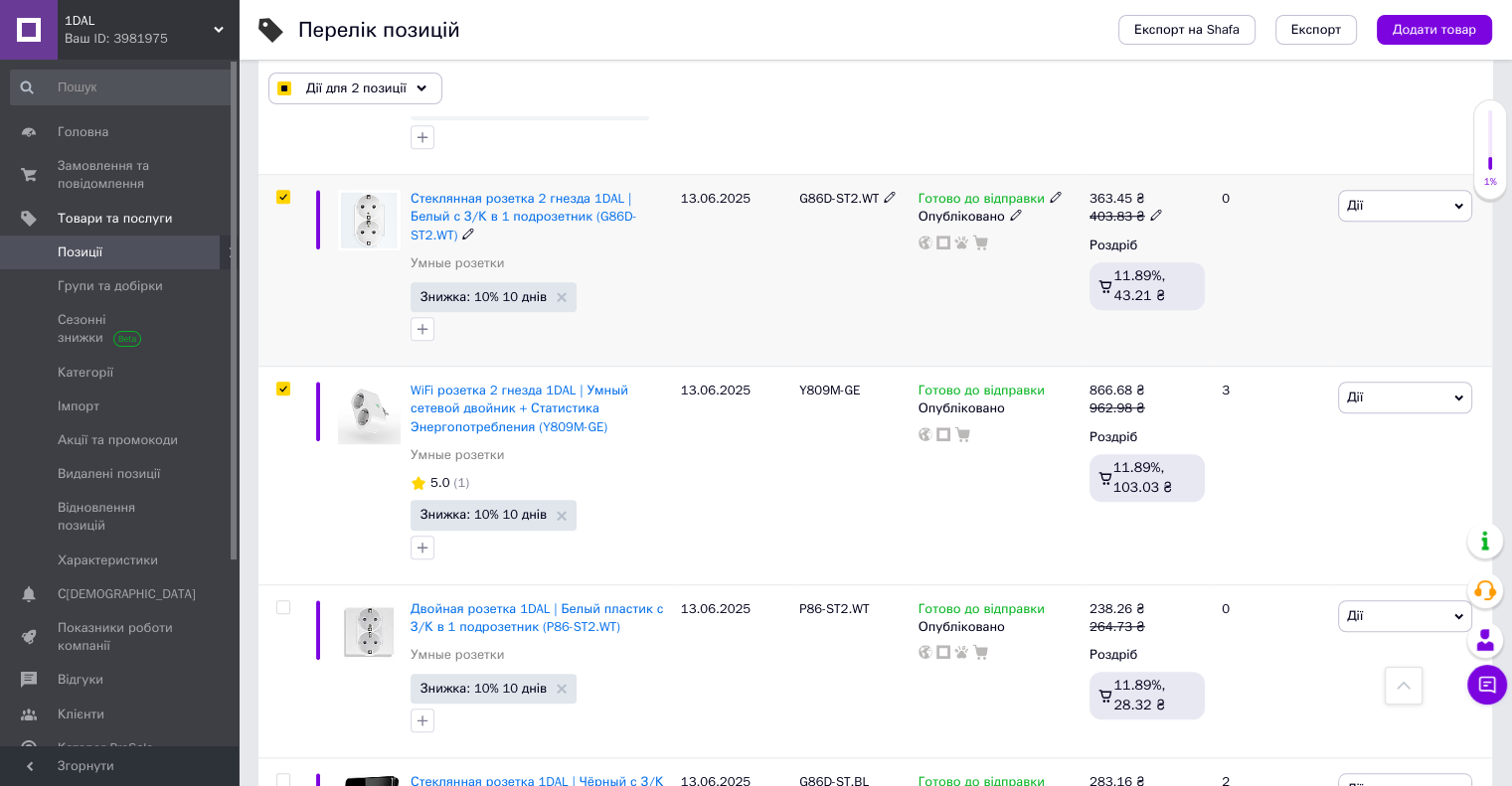 click at bounding box center [282, 197] 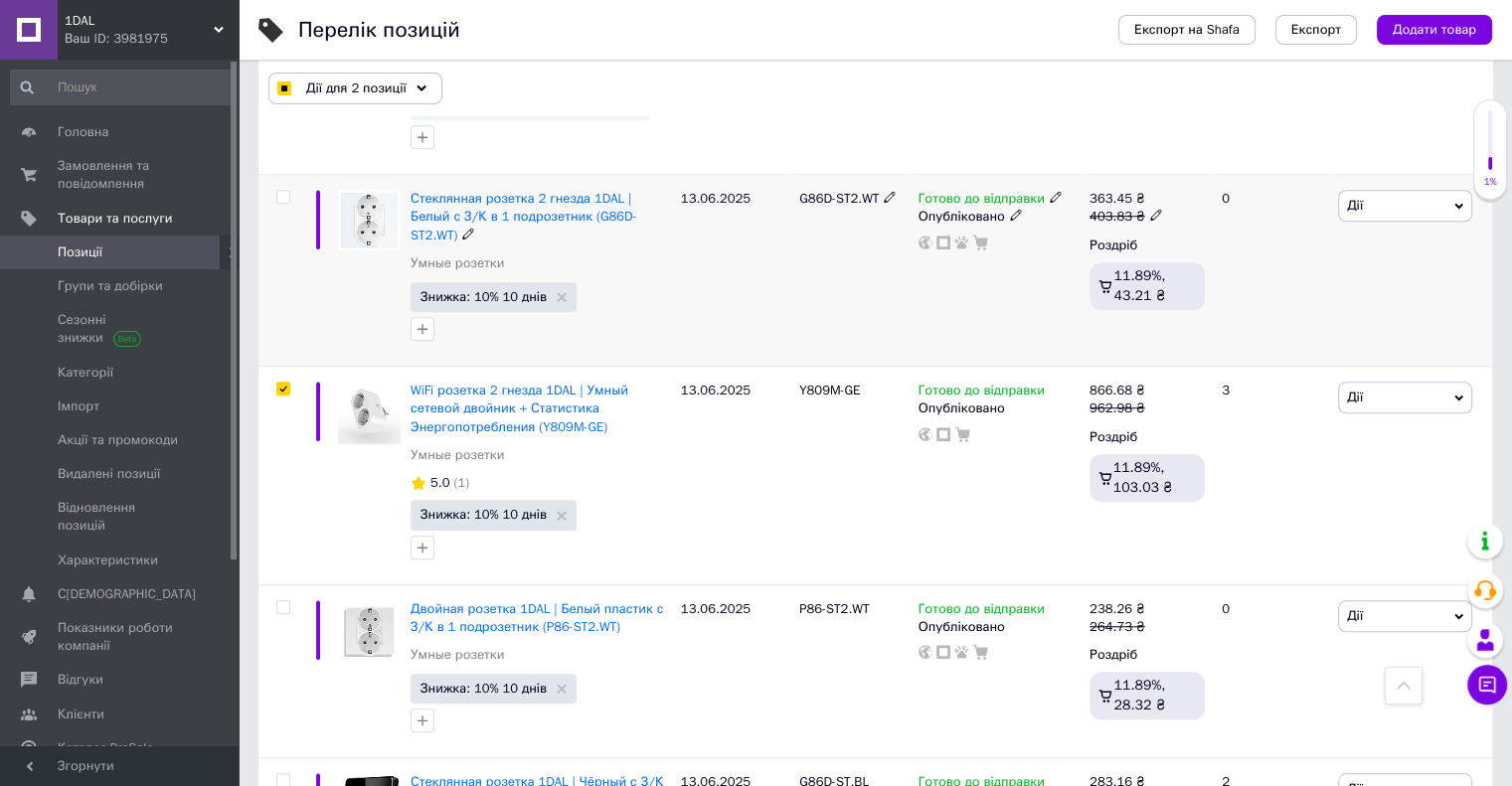 checkbox on "false" 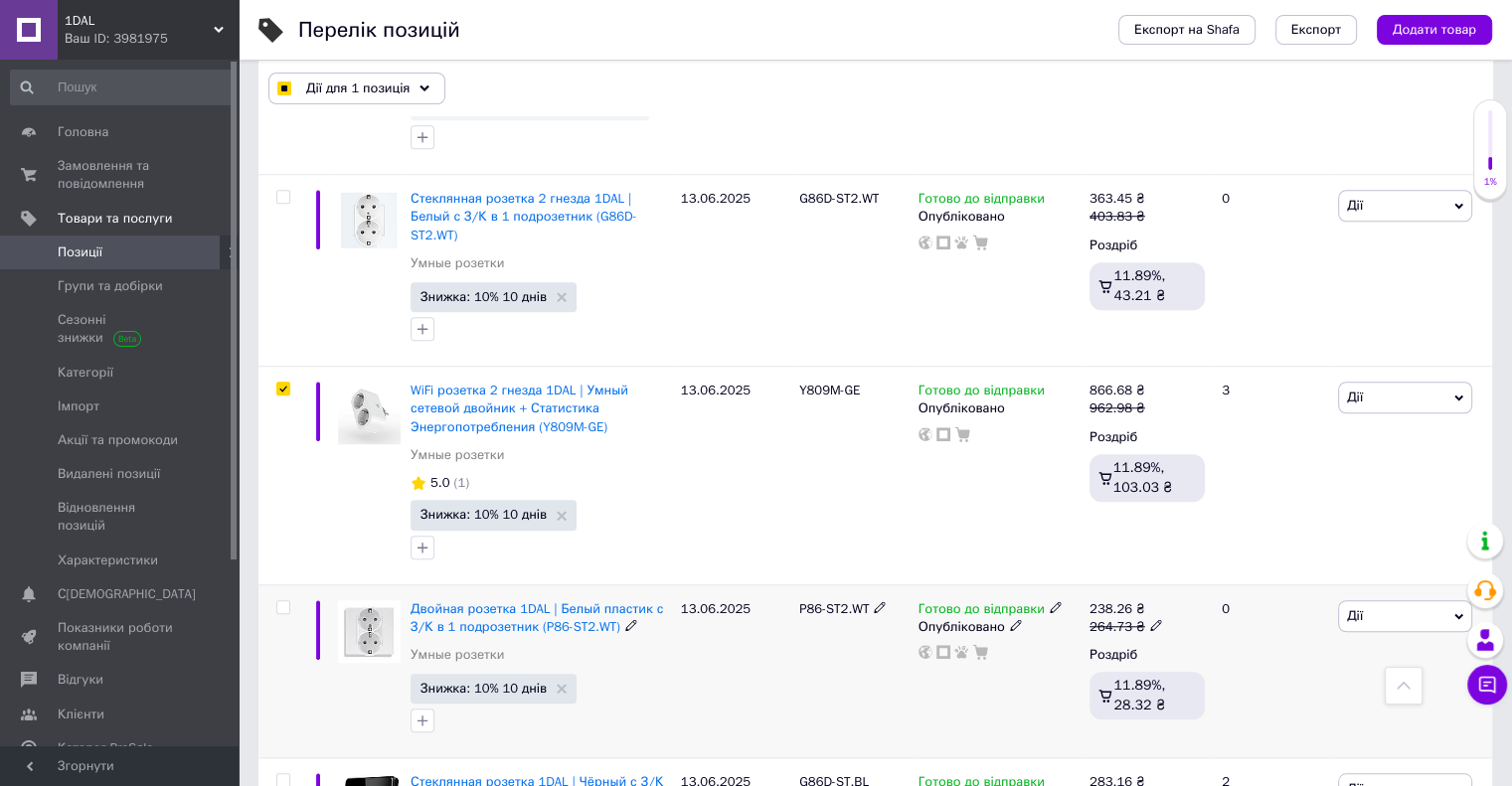 click at bounding box center (282, 607) 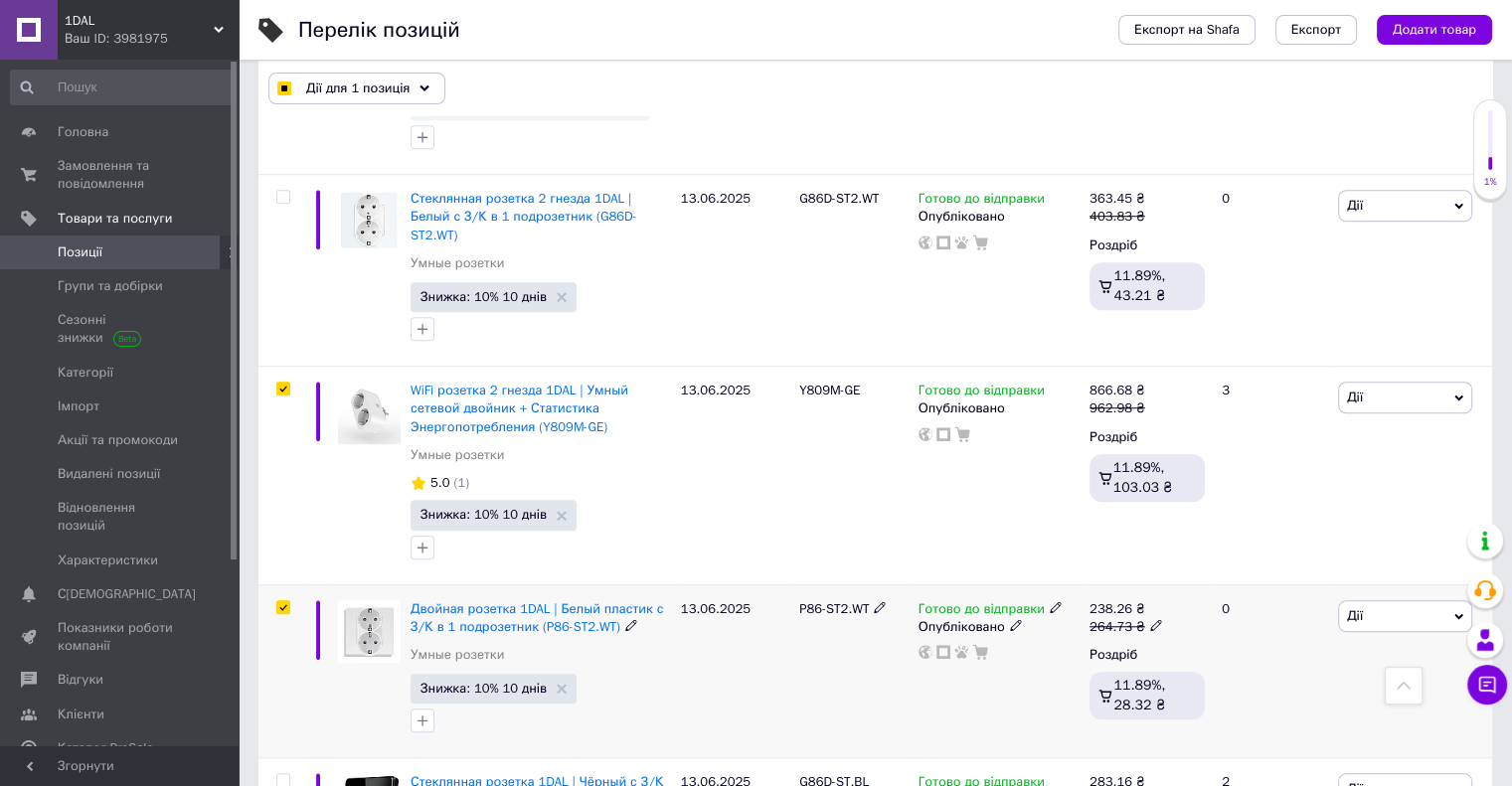 checkbox on "true" 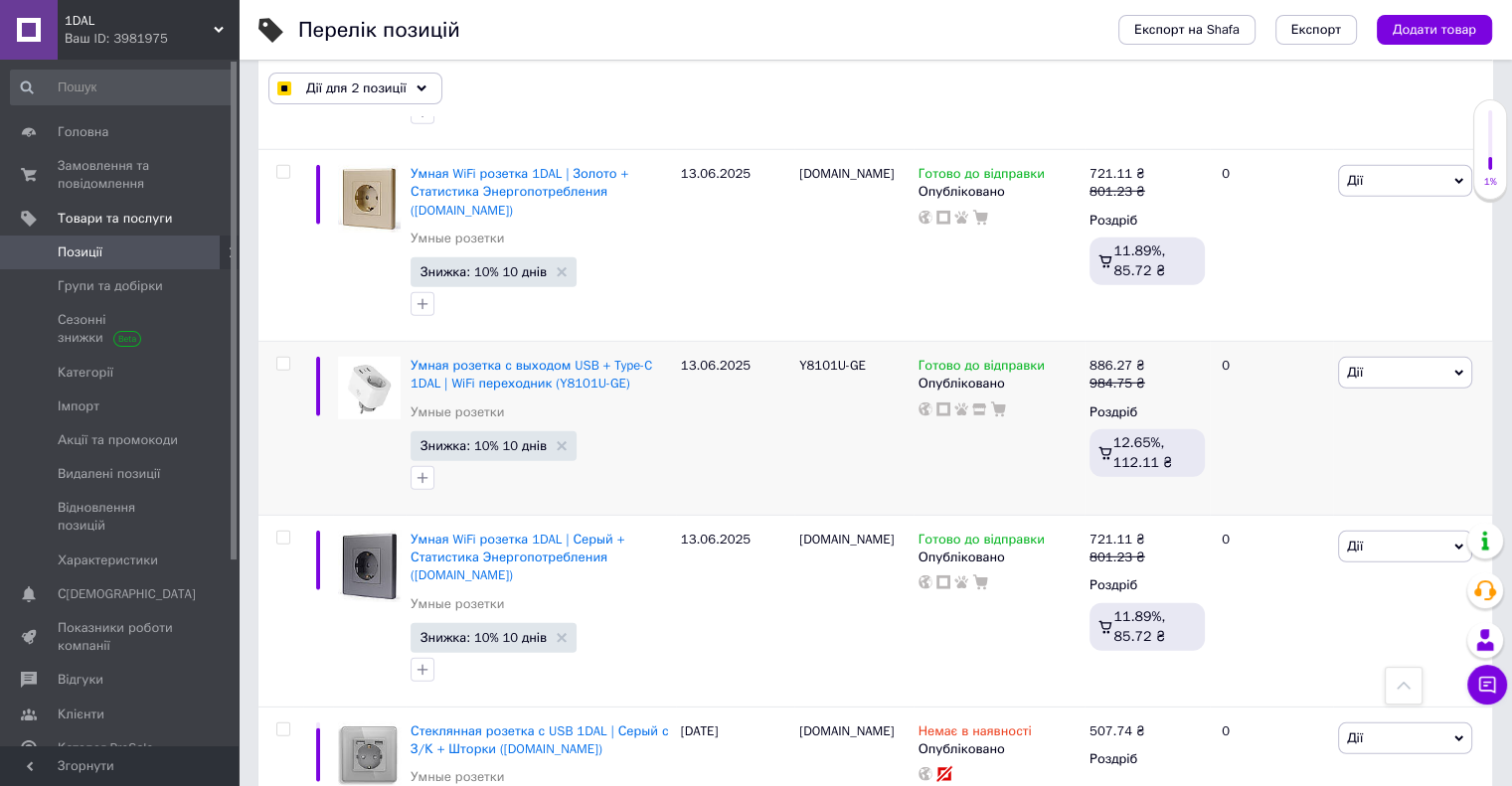 scroll, scrollTop: 13314, scrollLeft: 0, axis: vertical 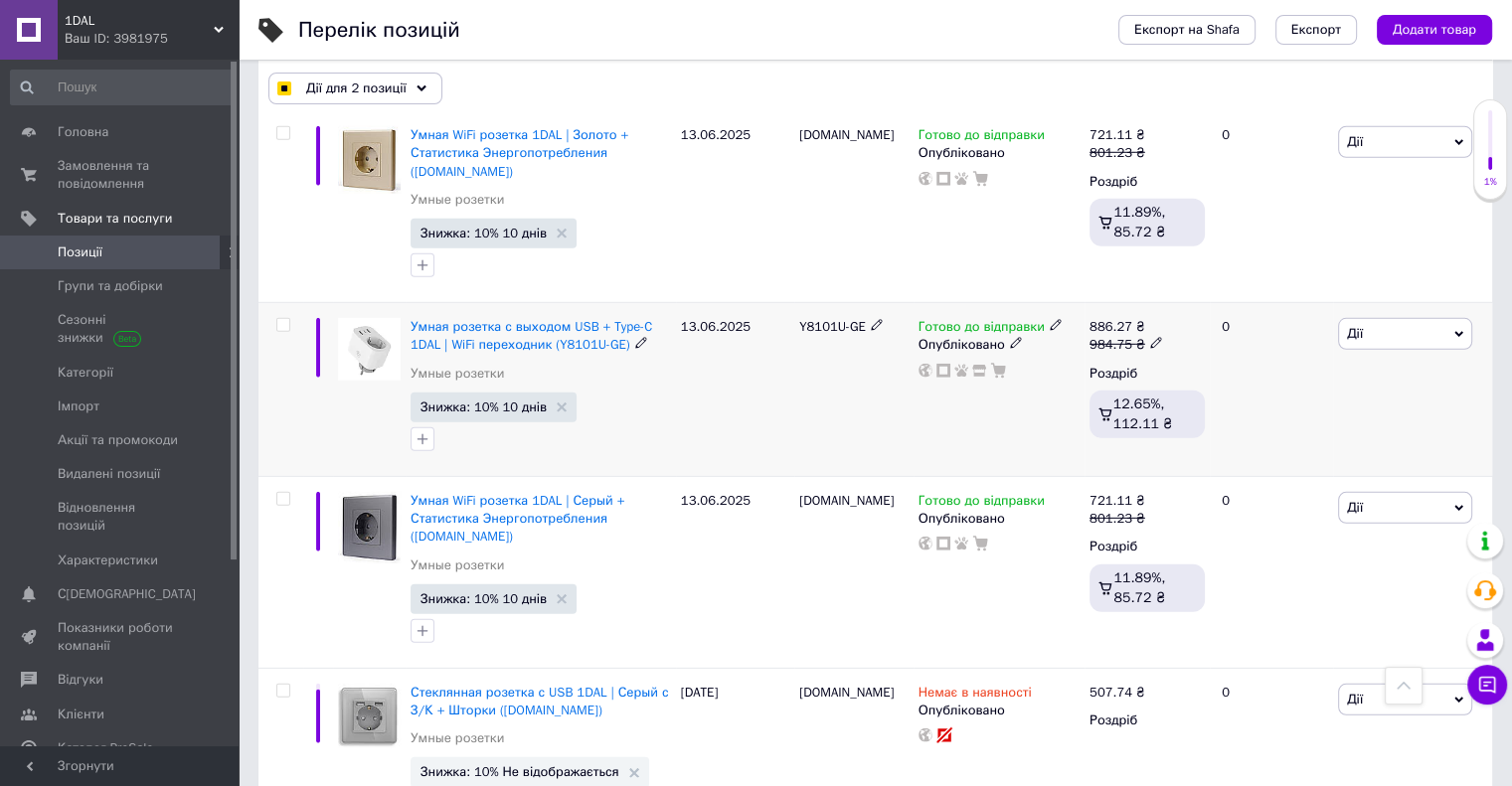 click at bounding box center (282, 325) 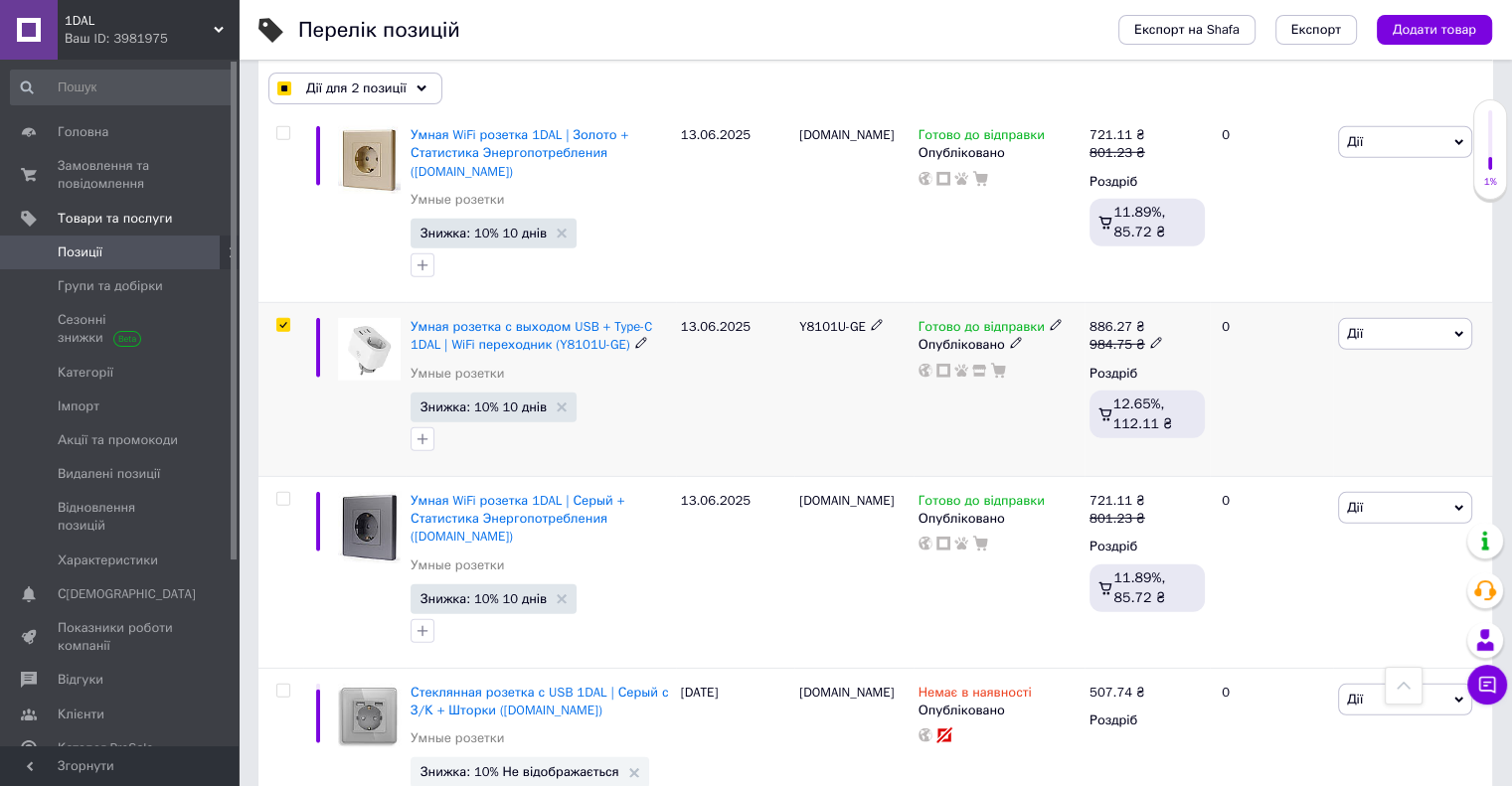 checkbox on "true" 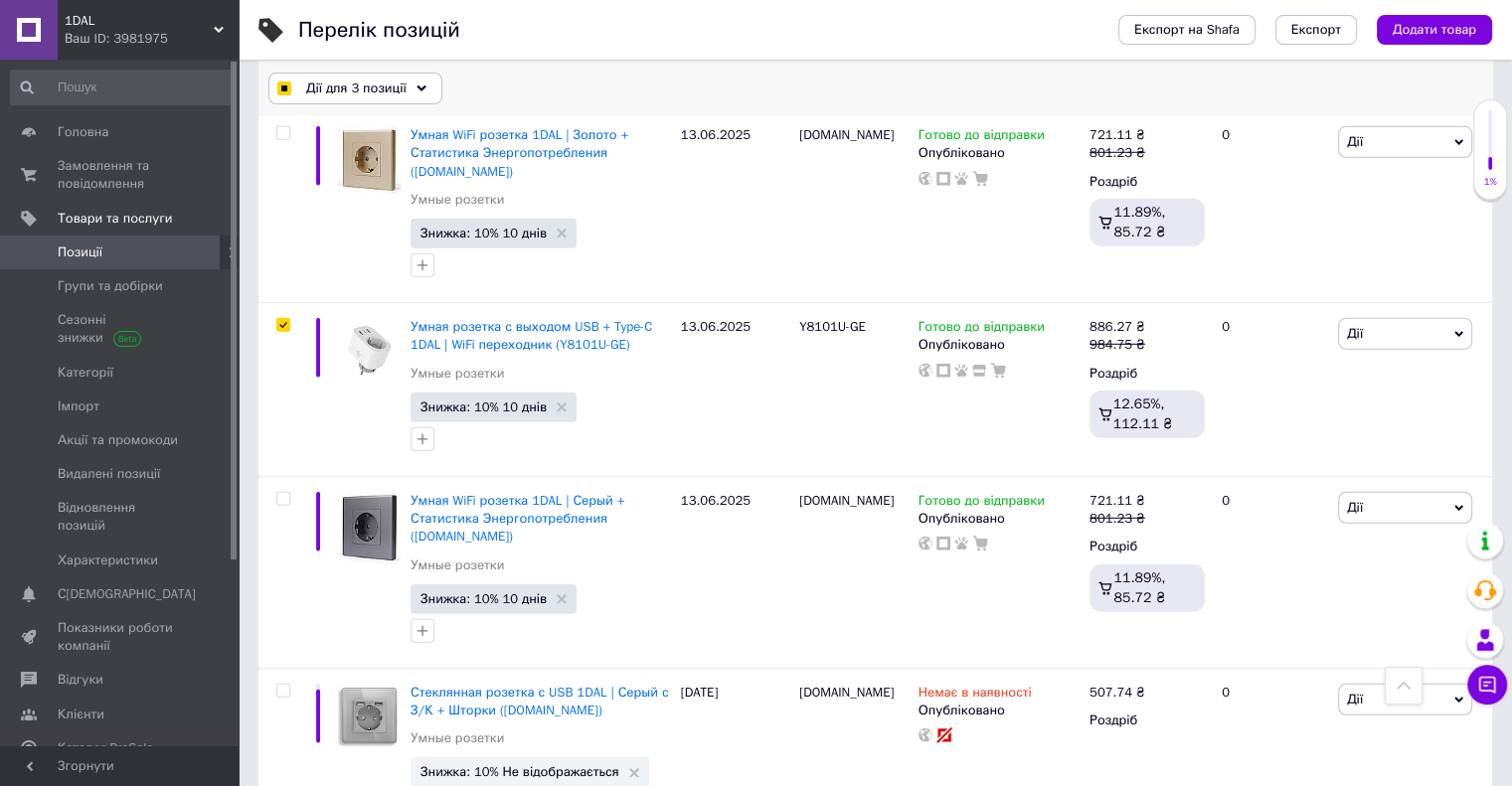 click on "Дії для 3 позиції" at bounding box center (356, 88) 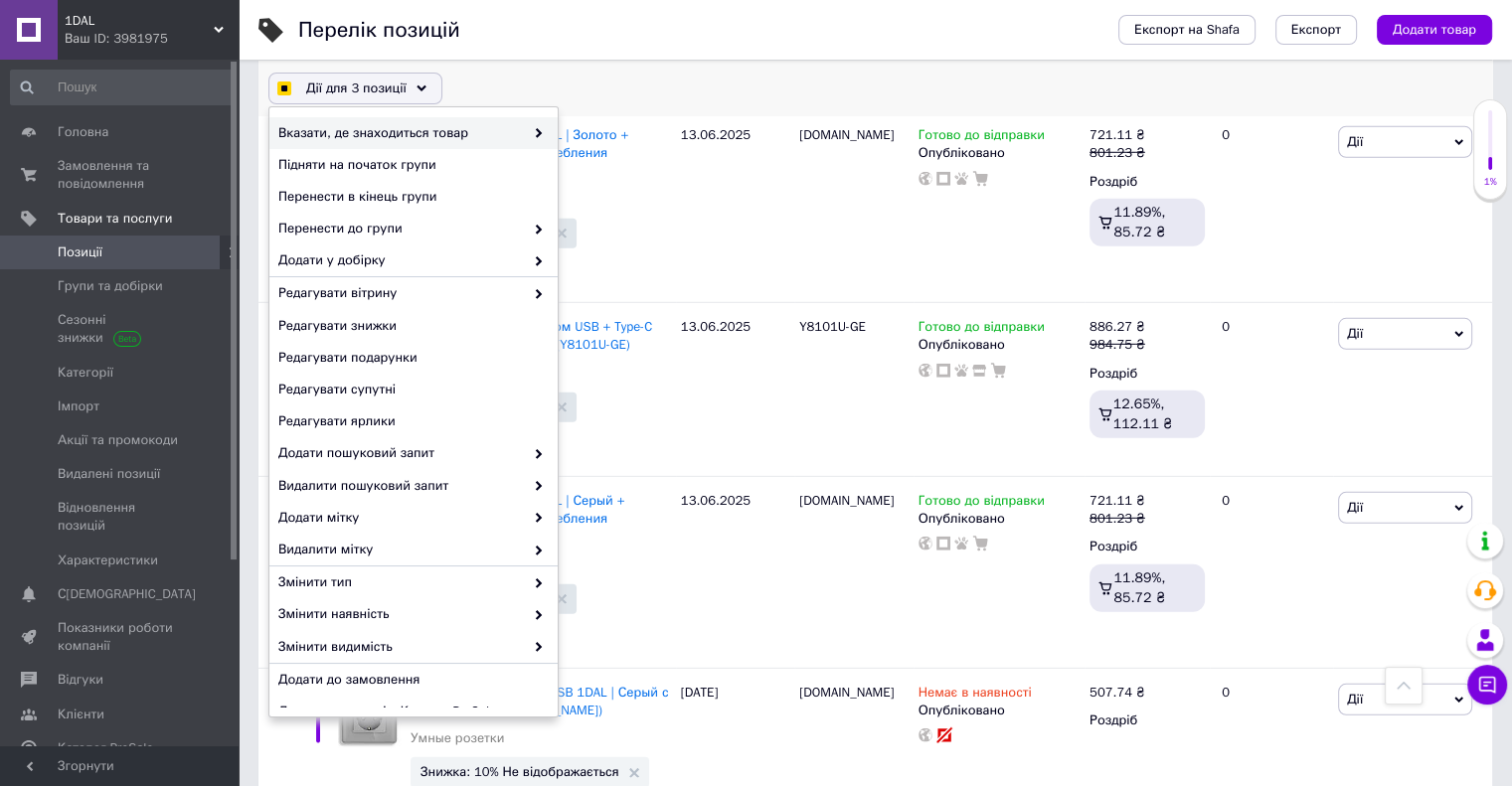 checkbox on "true" 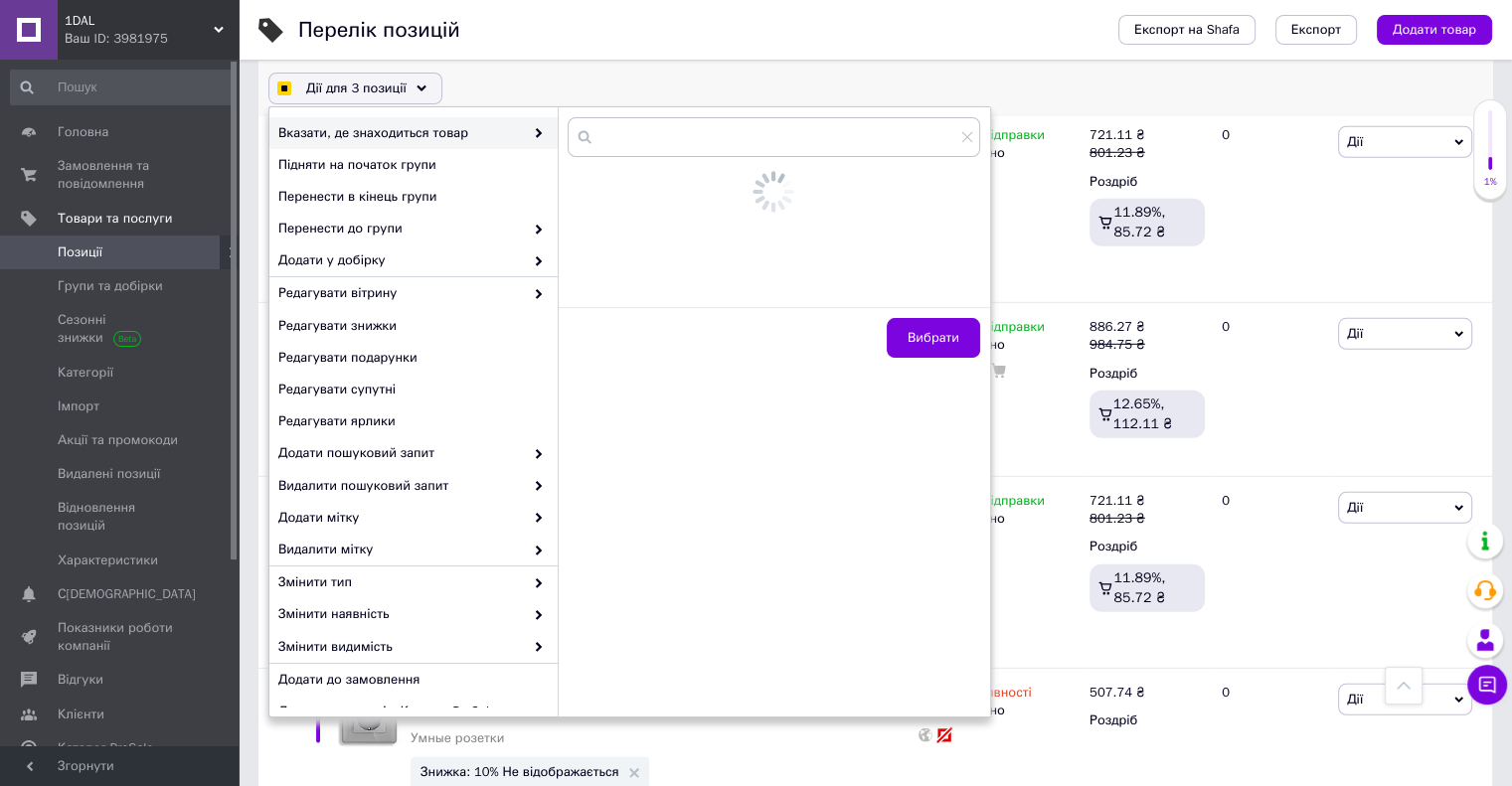 checkbox on "true" 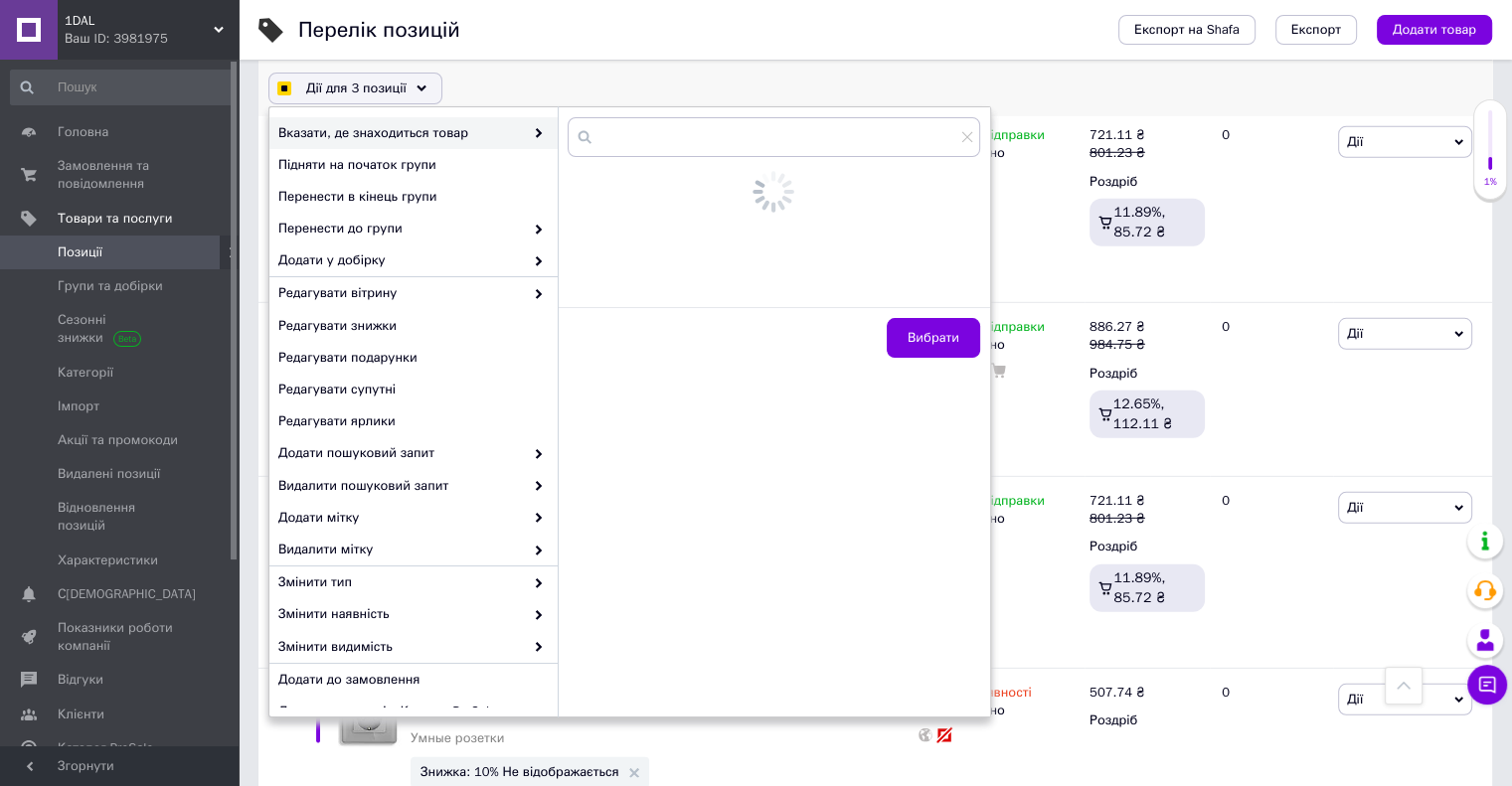 checkbox on "true" 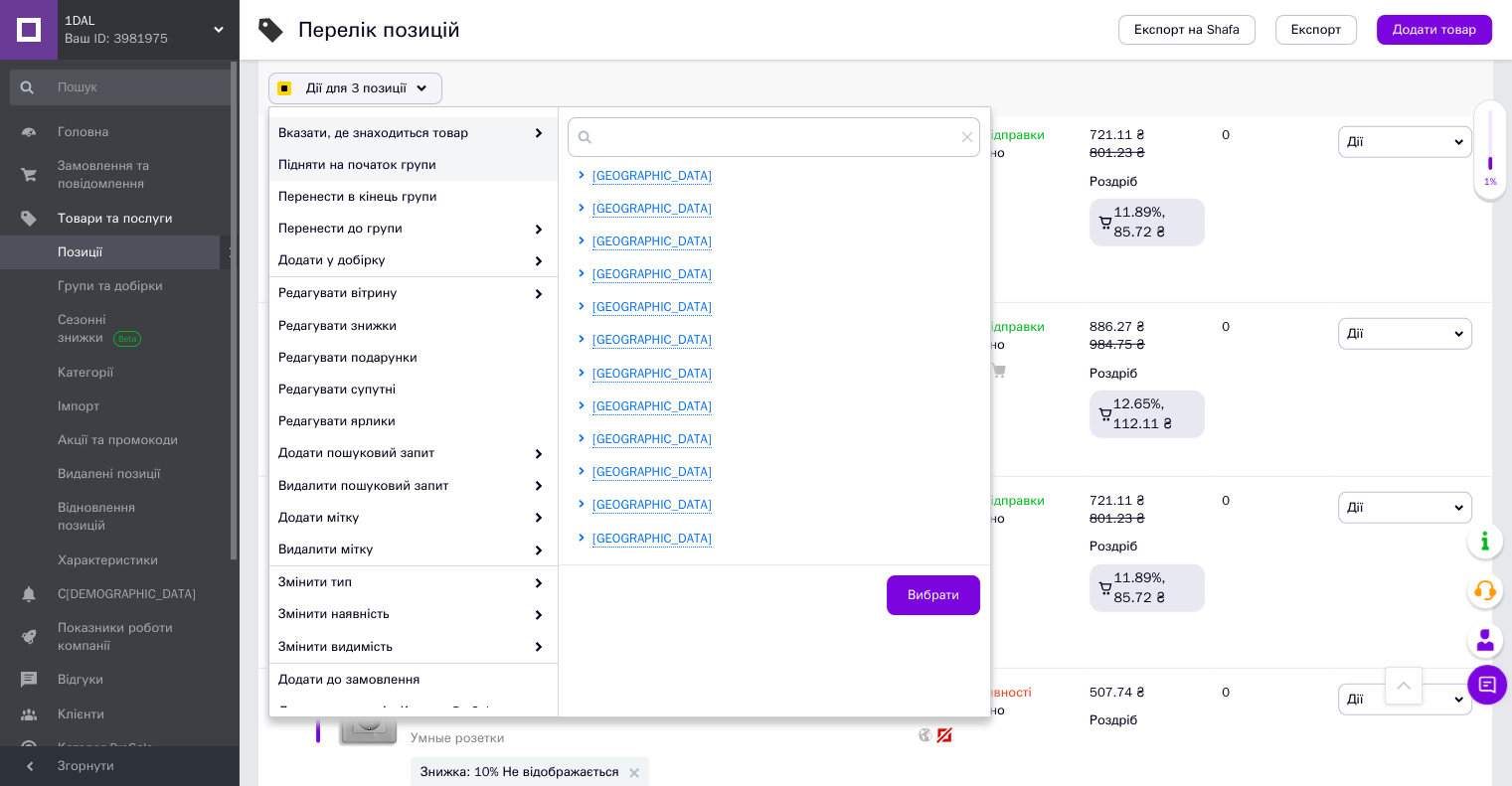 checkbox on "true" 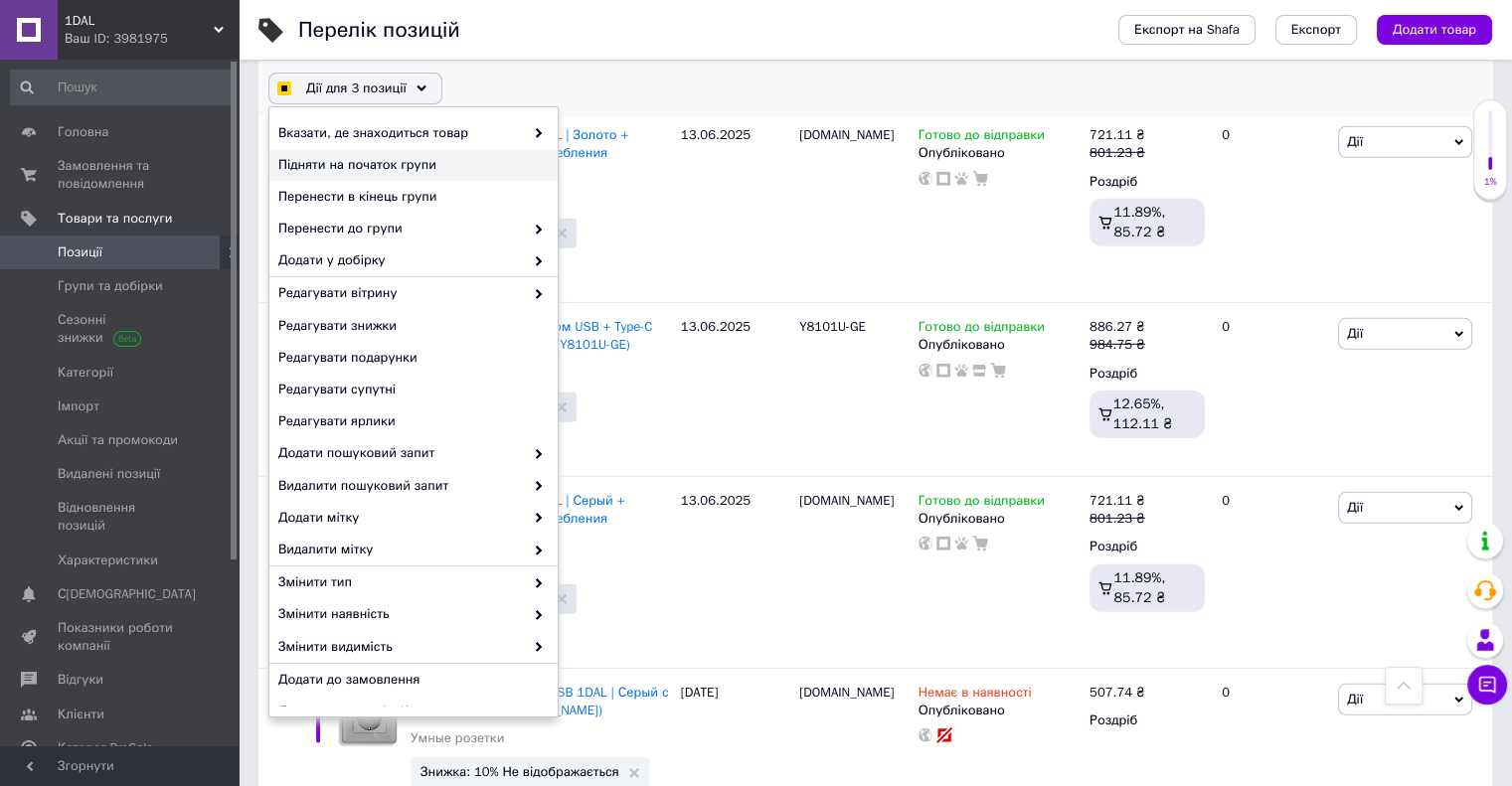 checkbox on "false" 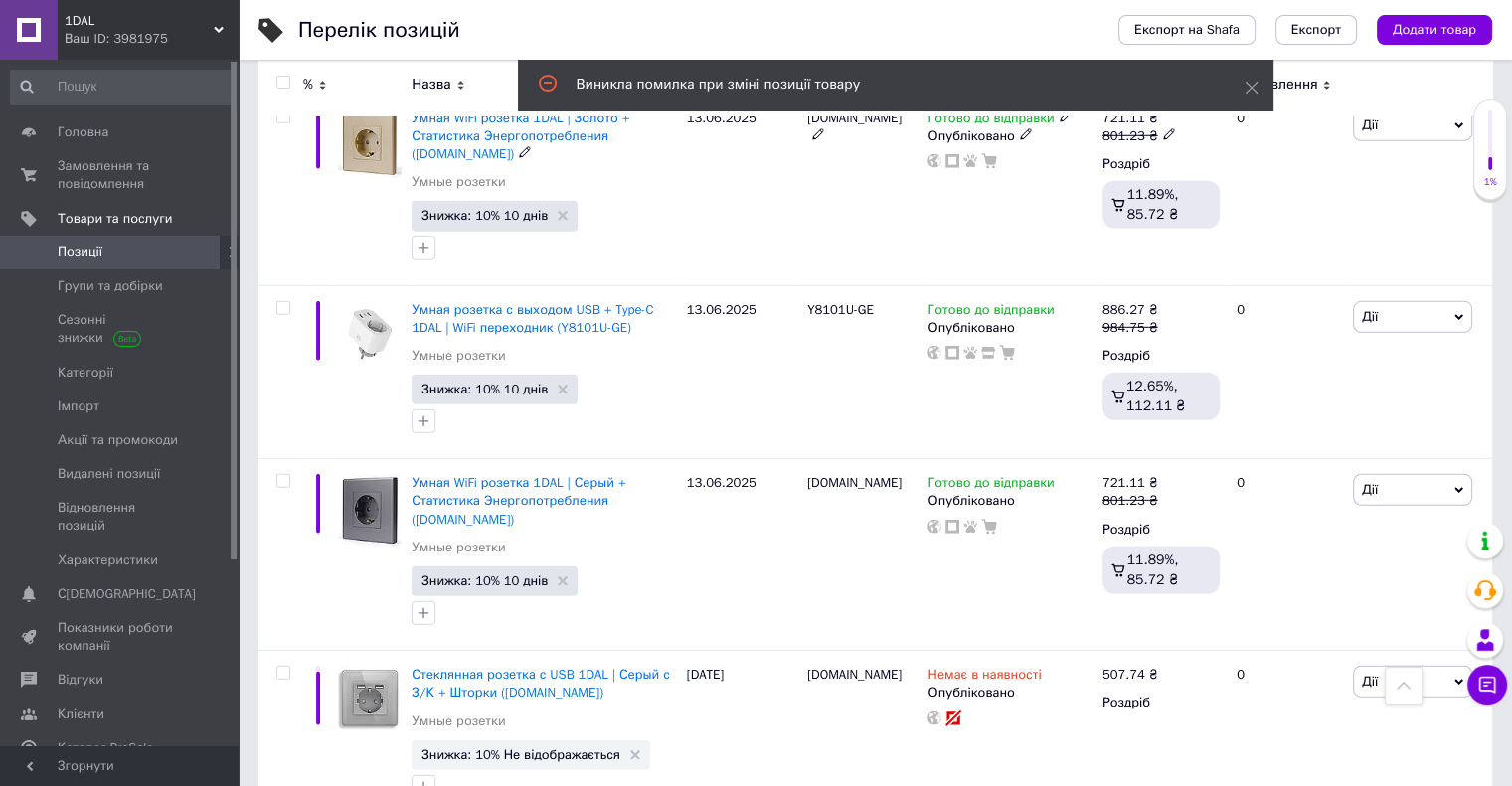 scroll, scrollTop: 13315, scrollLeft: 0, axis: vertical 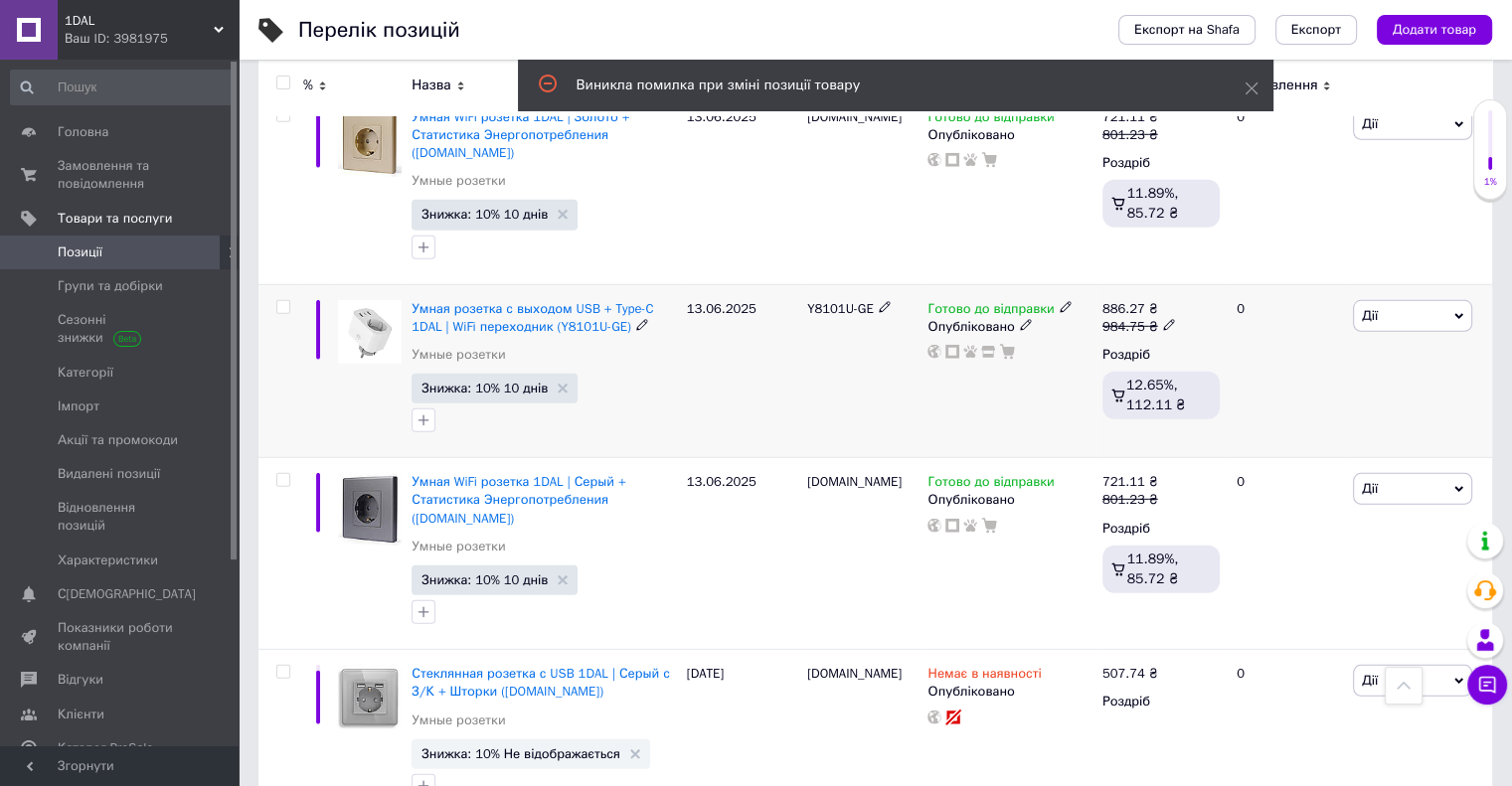 click at bounding box center [282, 307] 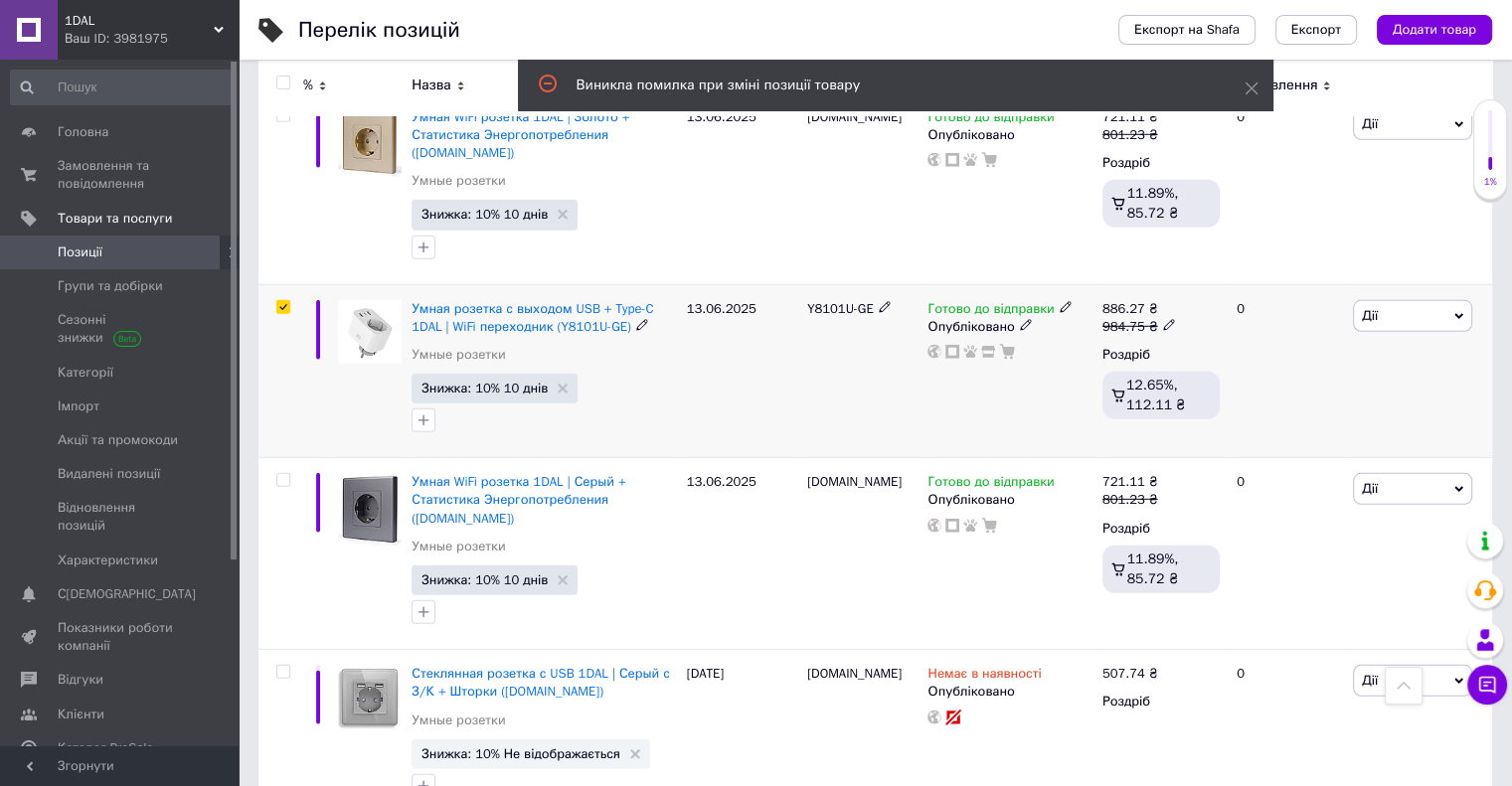 checkbox on "true" 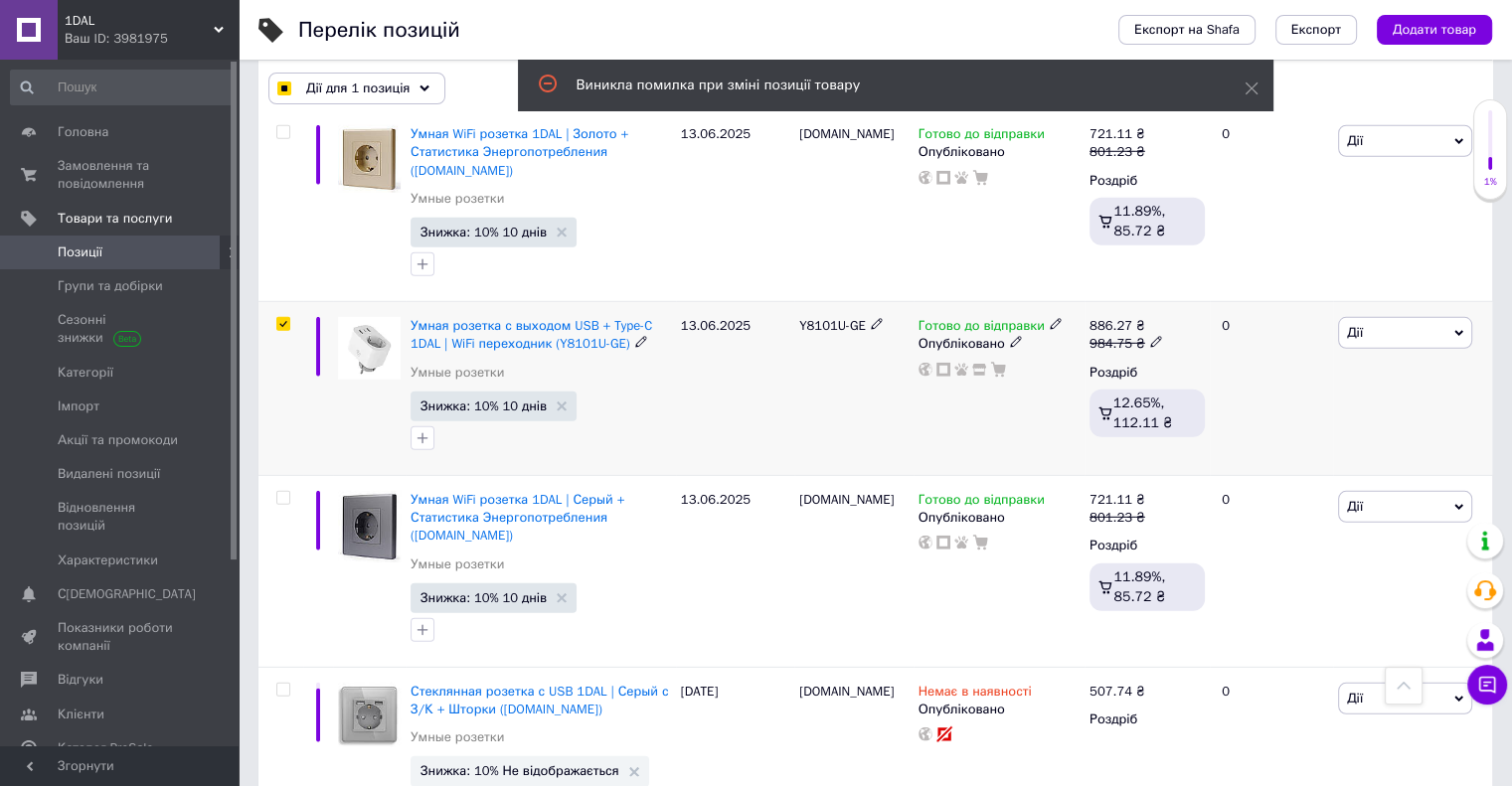 scroll, scrollTop: 13314, scrollLeft: 0, axis: vertical 